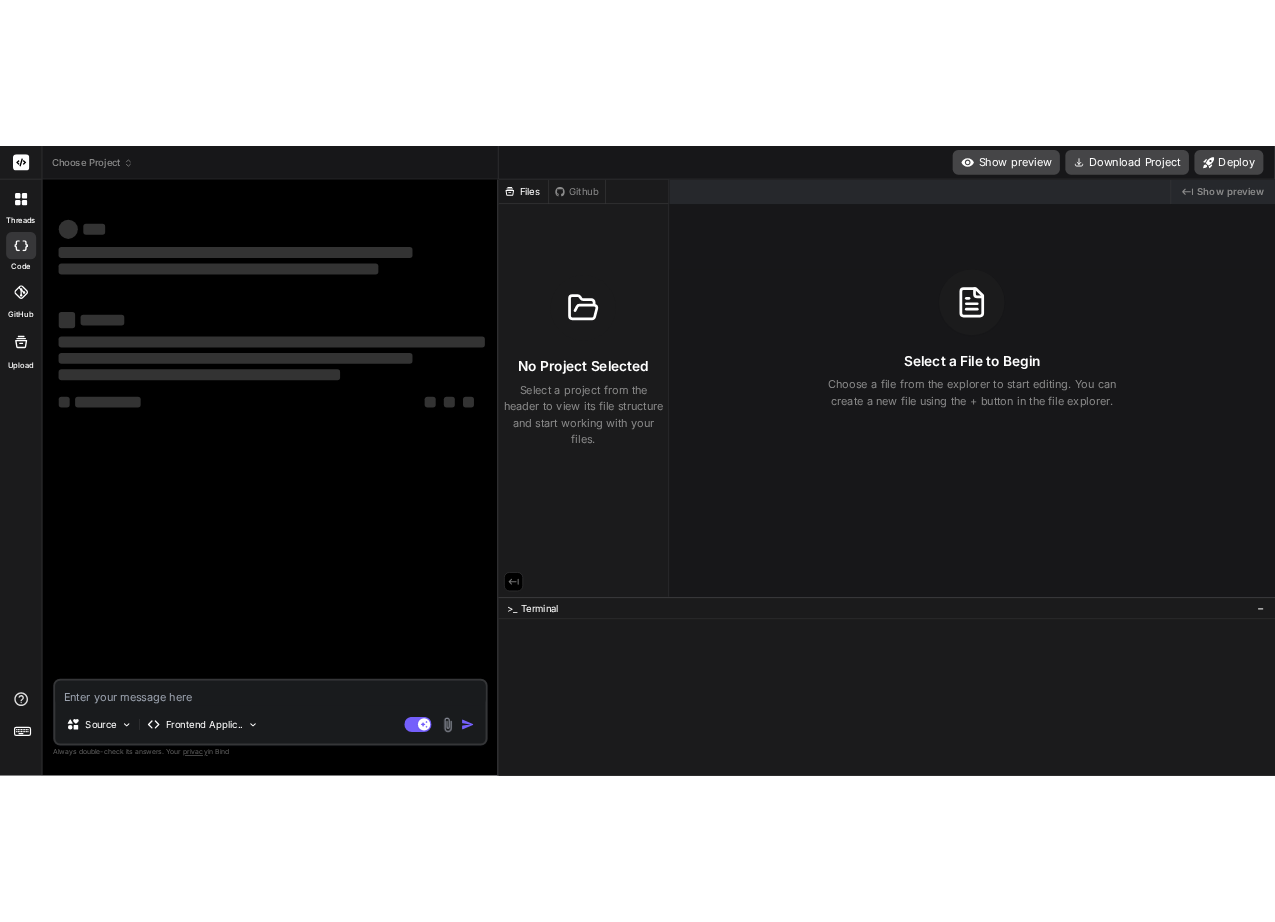 scroll, scrollTop: 0, scrollLeft: 0, axis: both 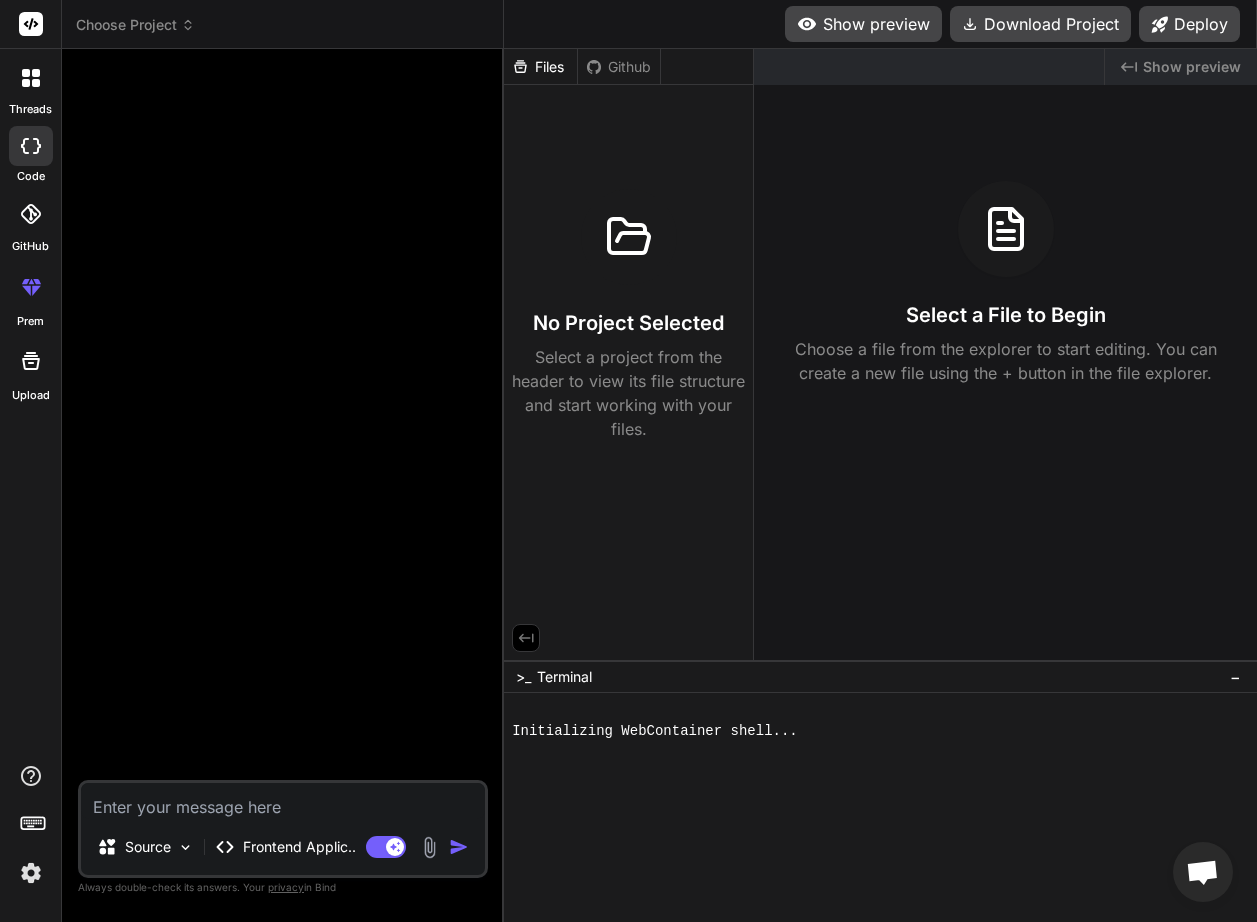 type on "x" 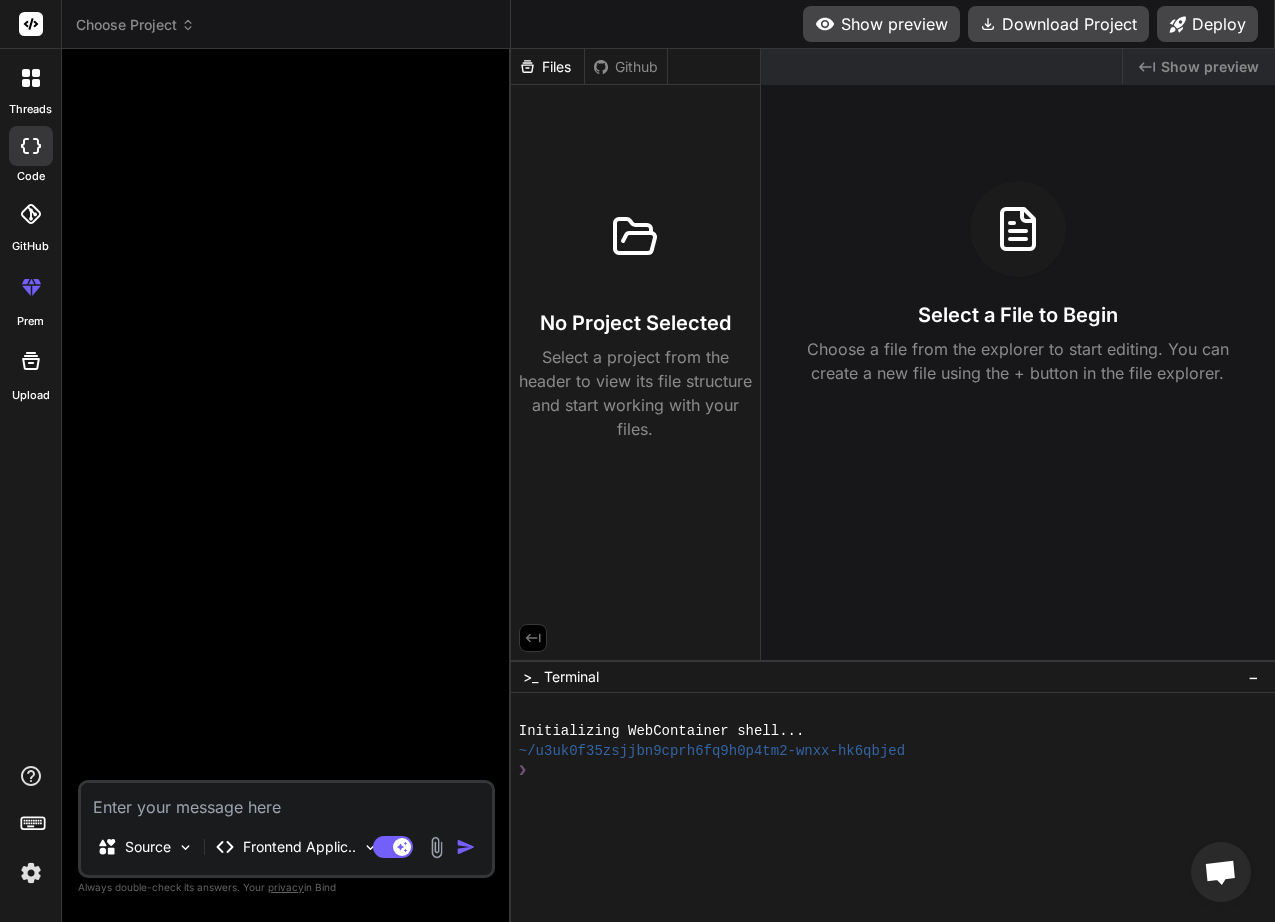click at bounding box center [286, 801] 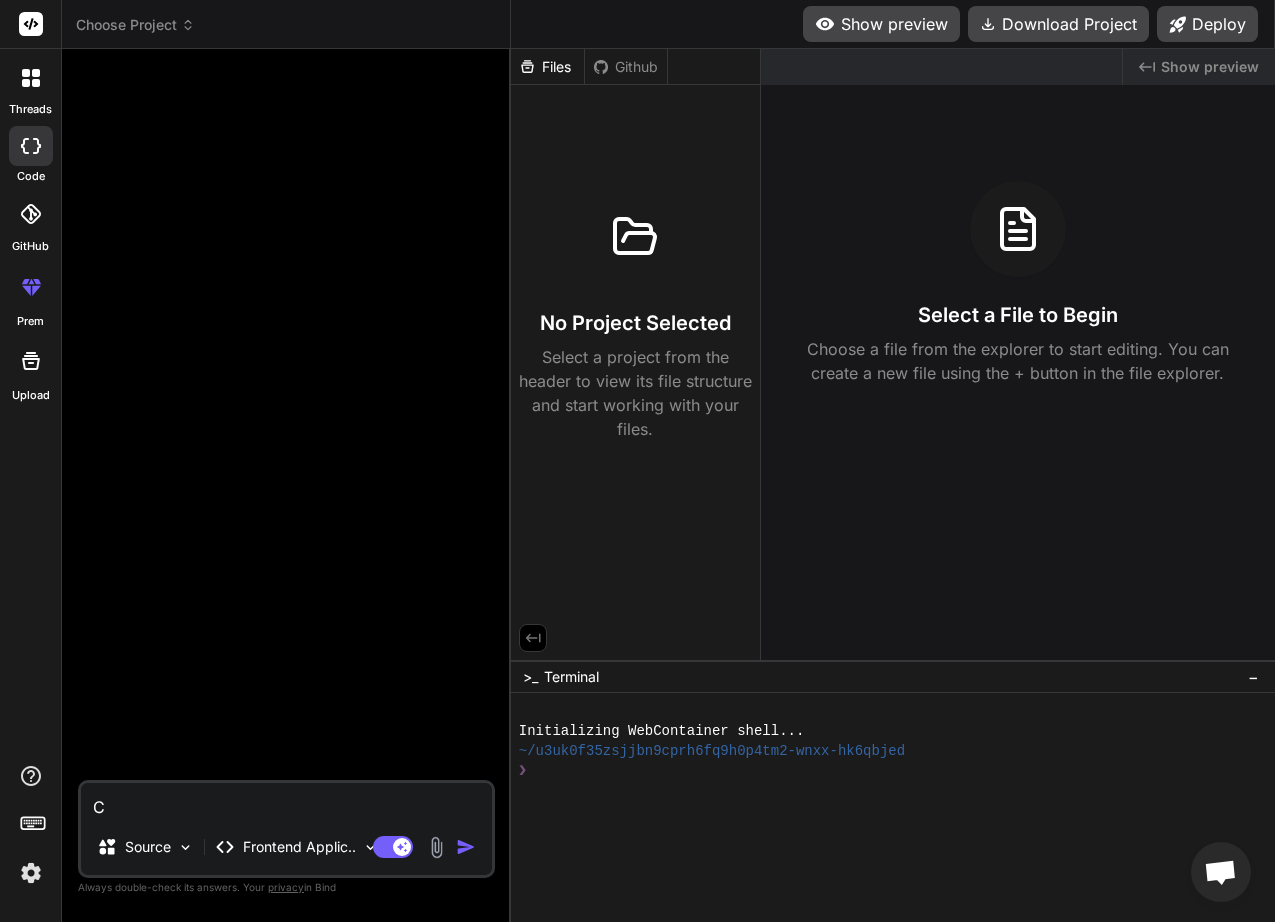 type on "Cr" 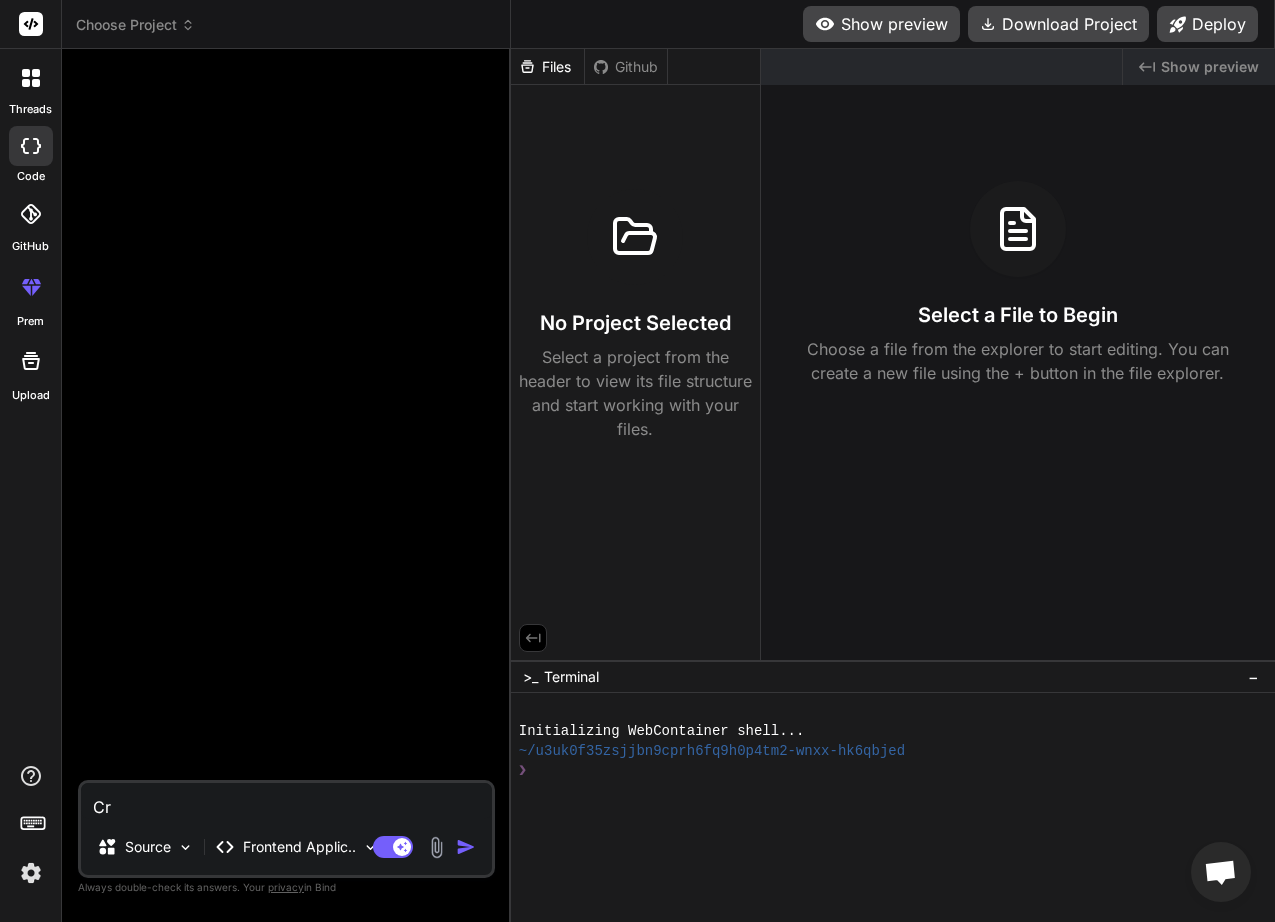 type on "Cre" 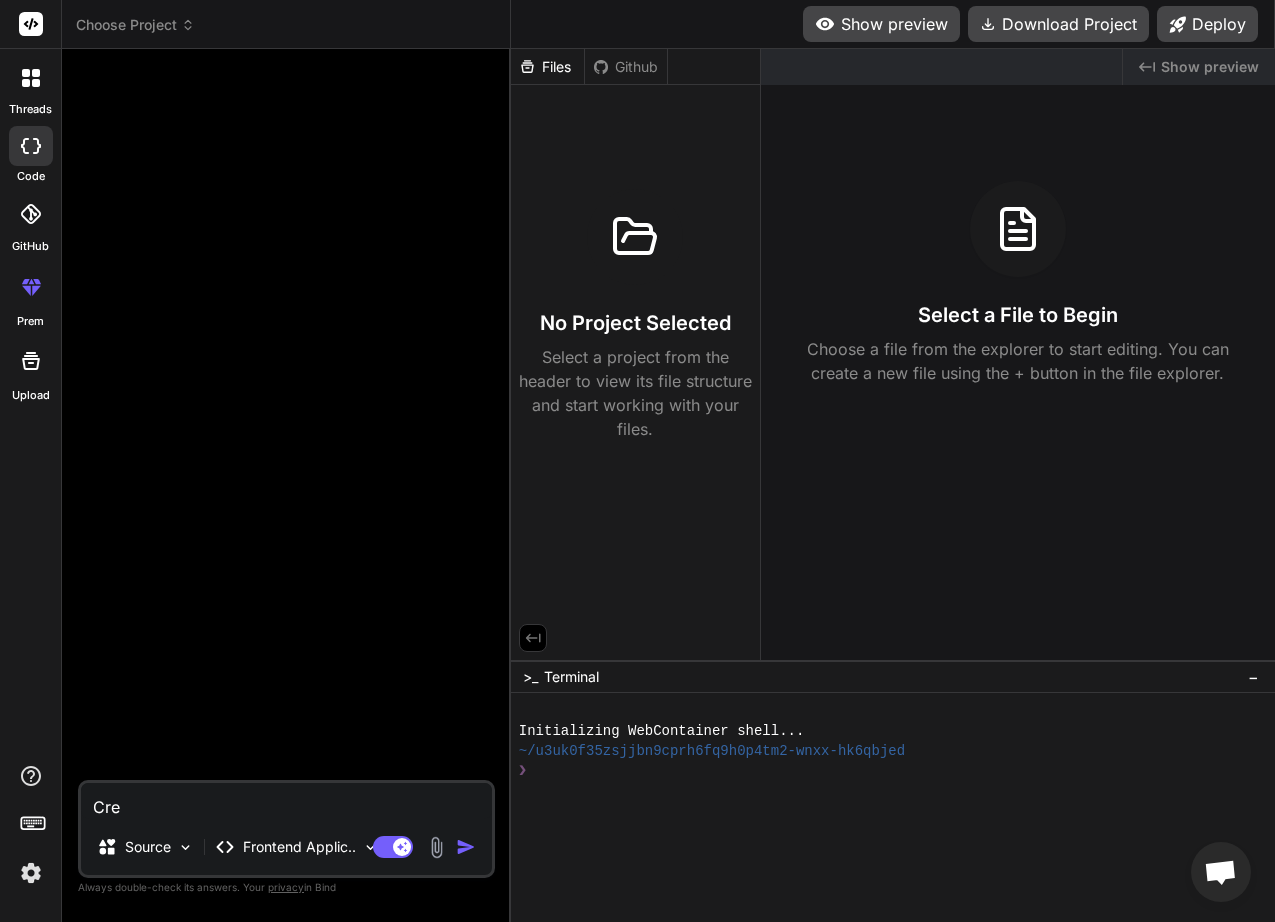 type on "Crea" 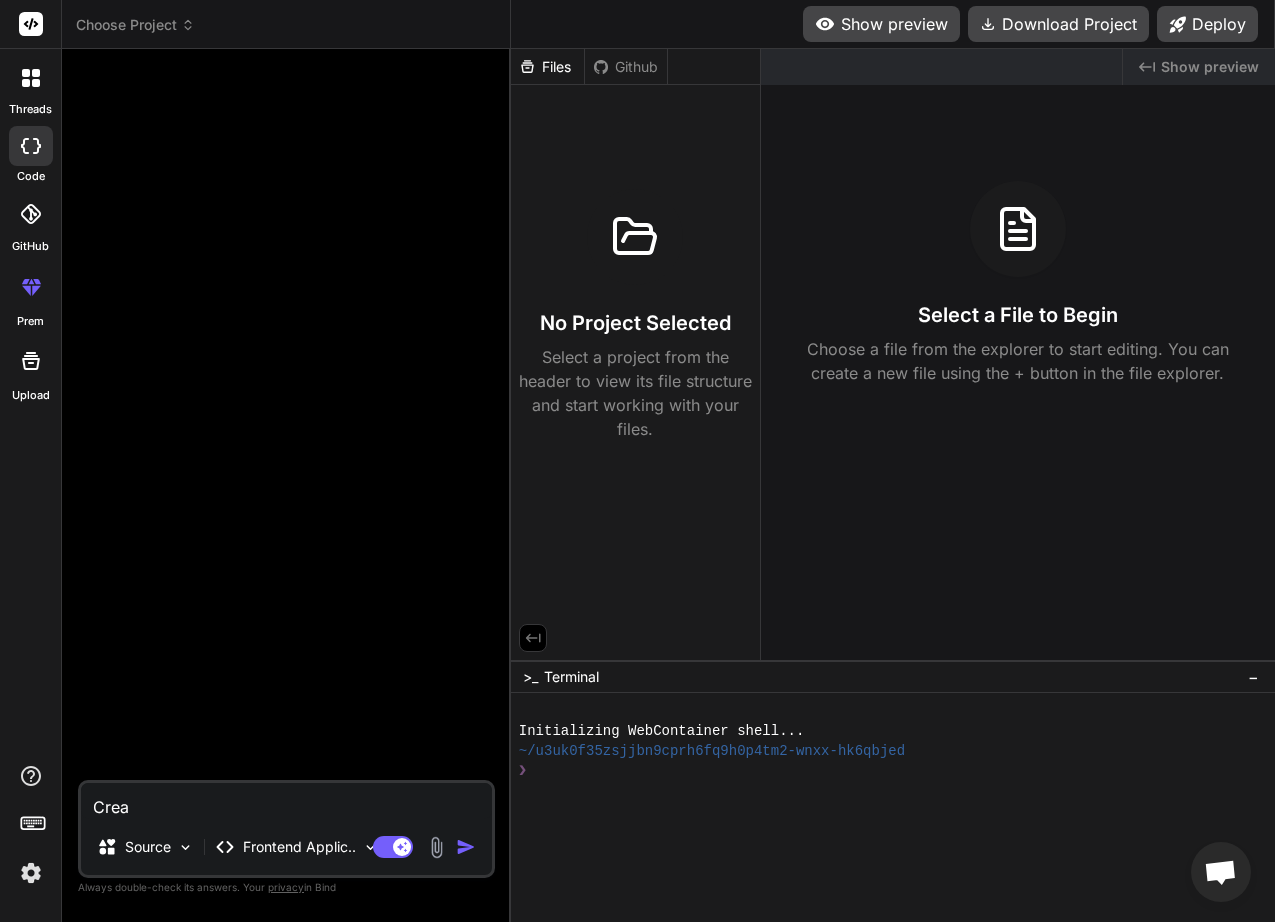 type on "Creat" 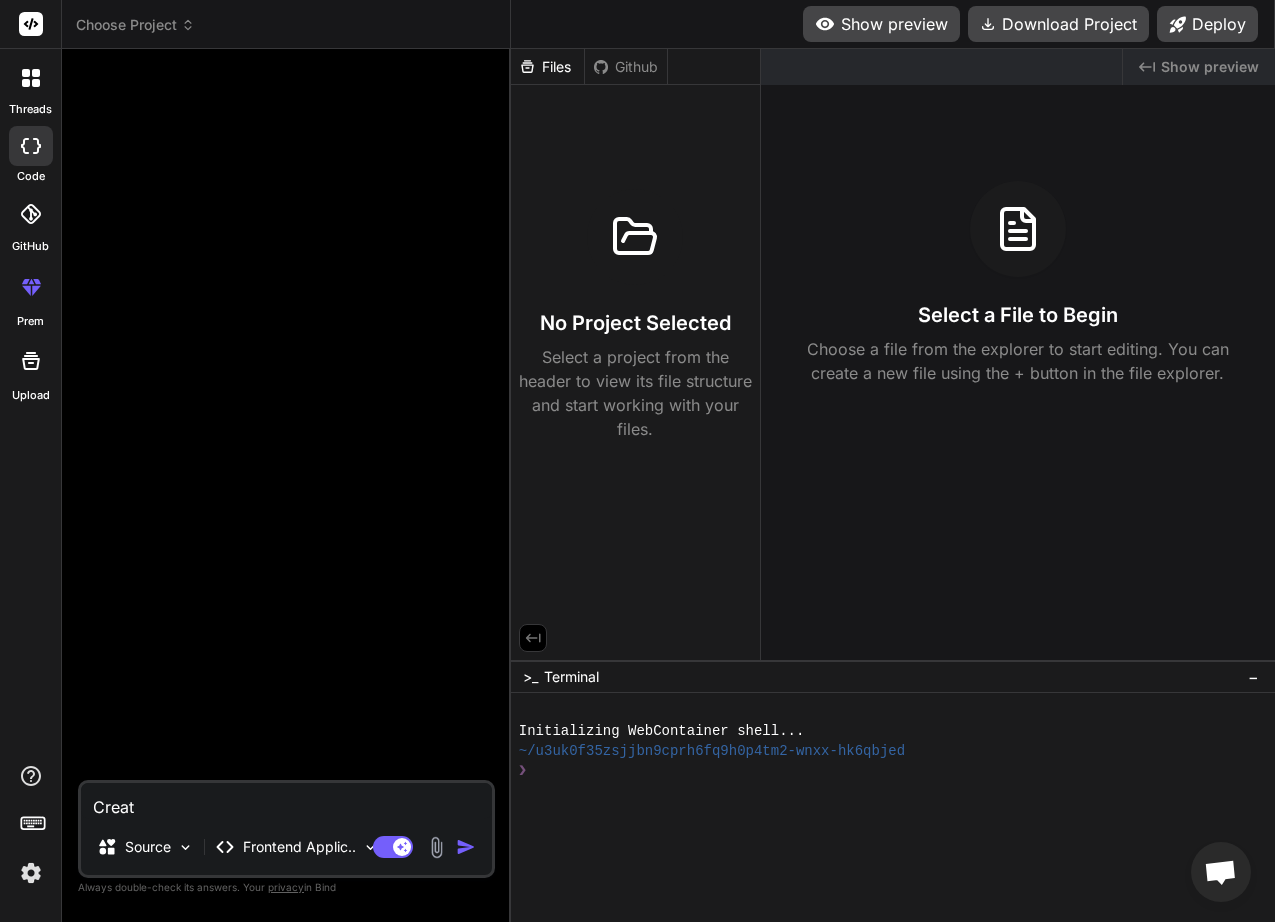 type on "x" 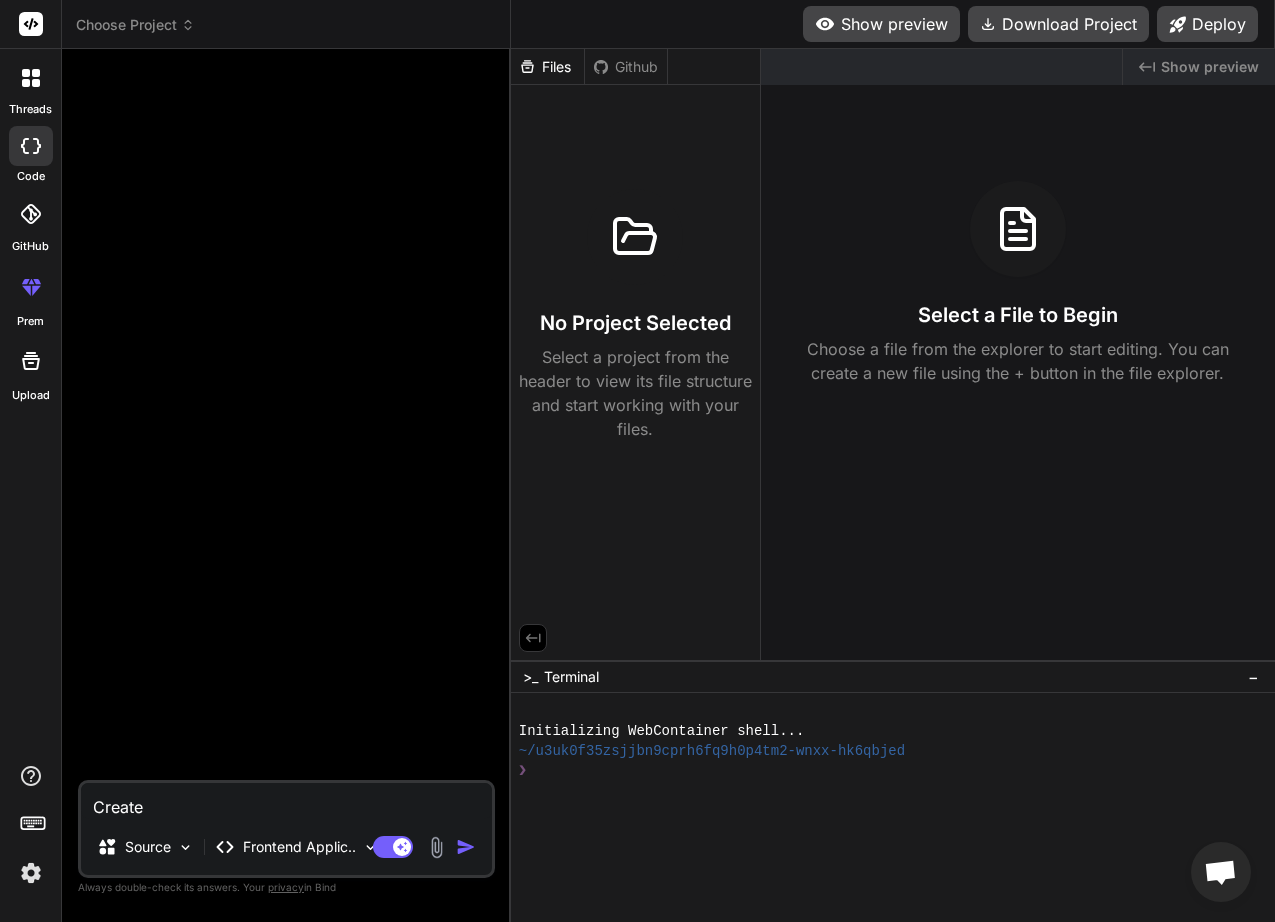 type on "Create" 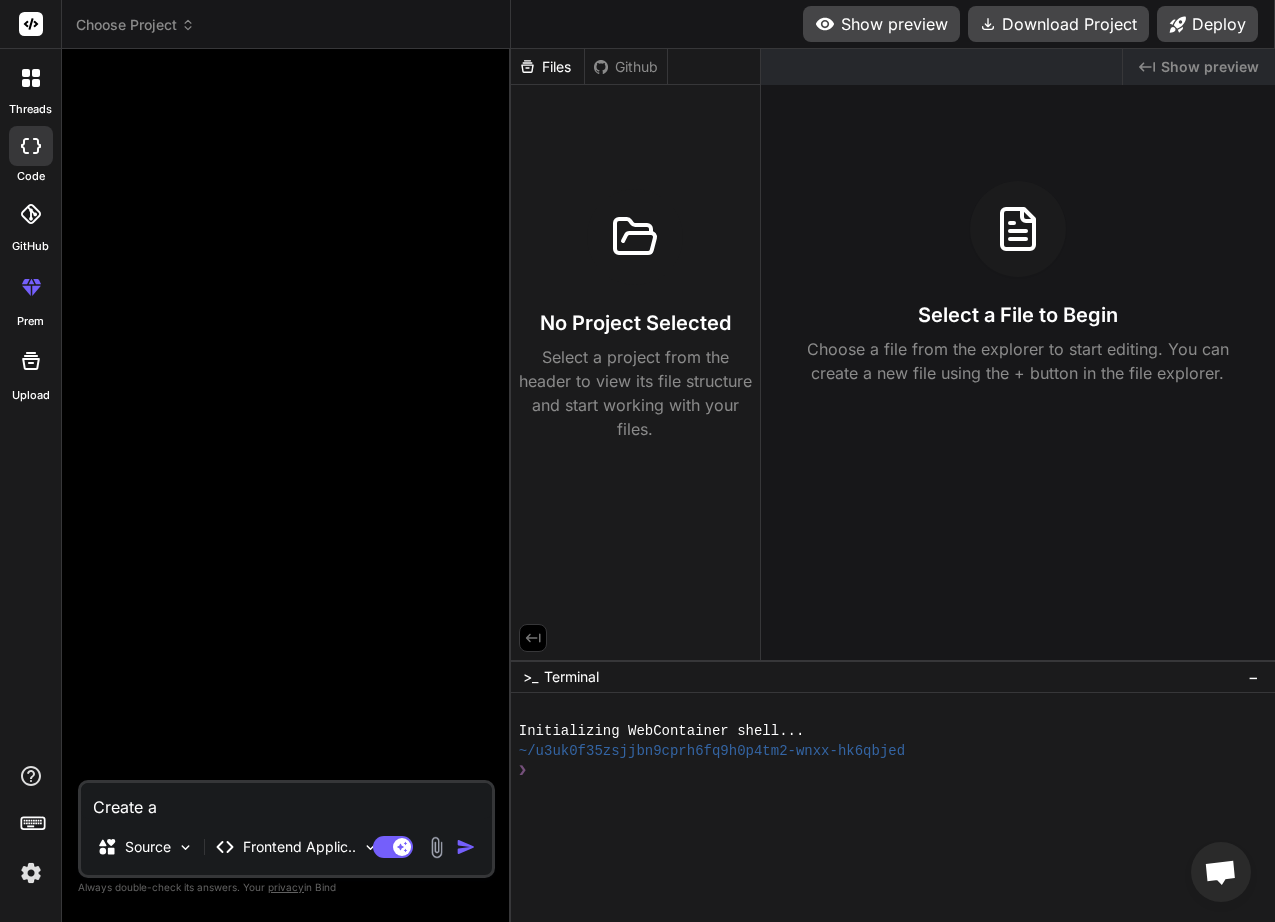 type on "Create a" 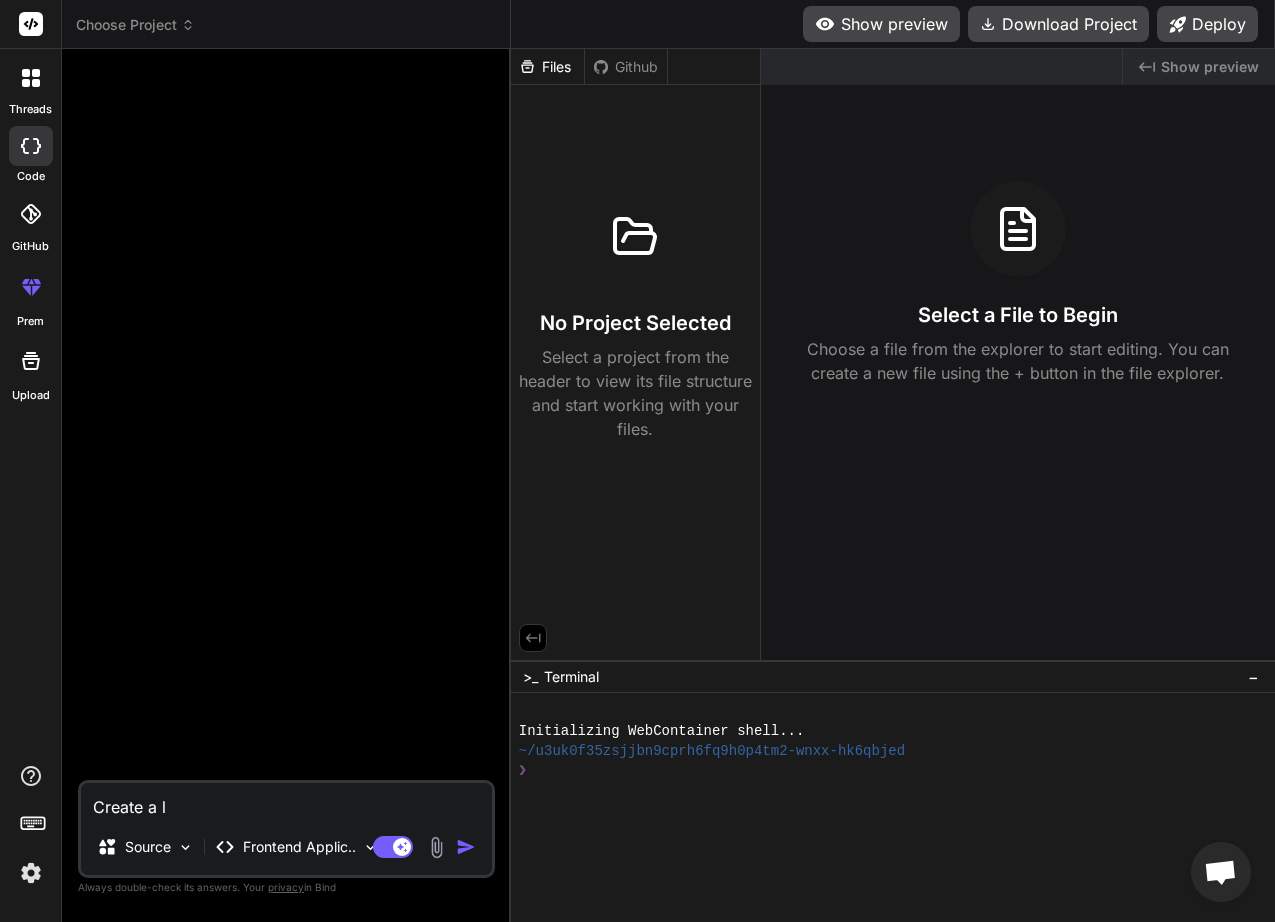 type on "Create a lo" 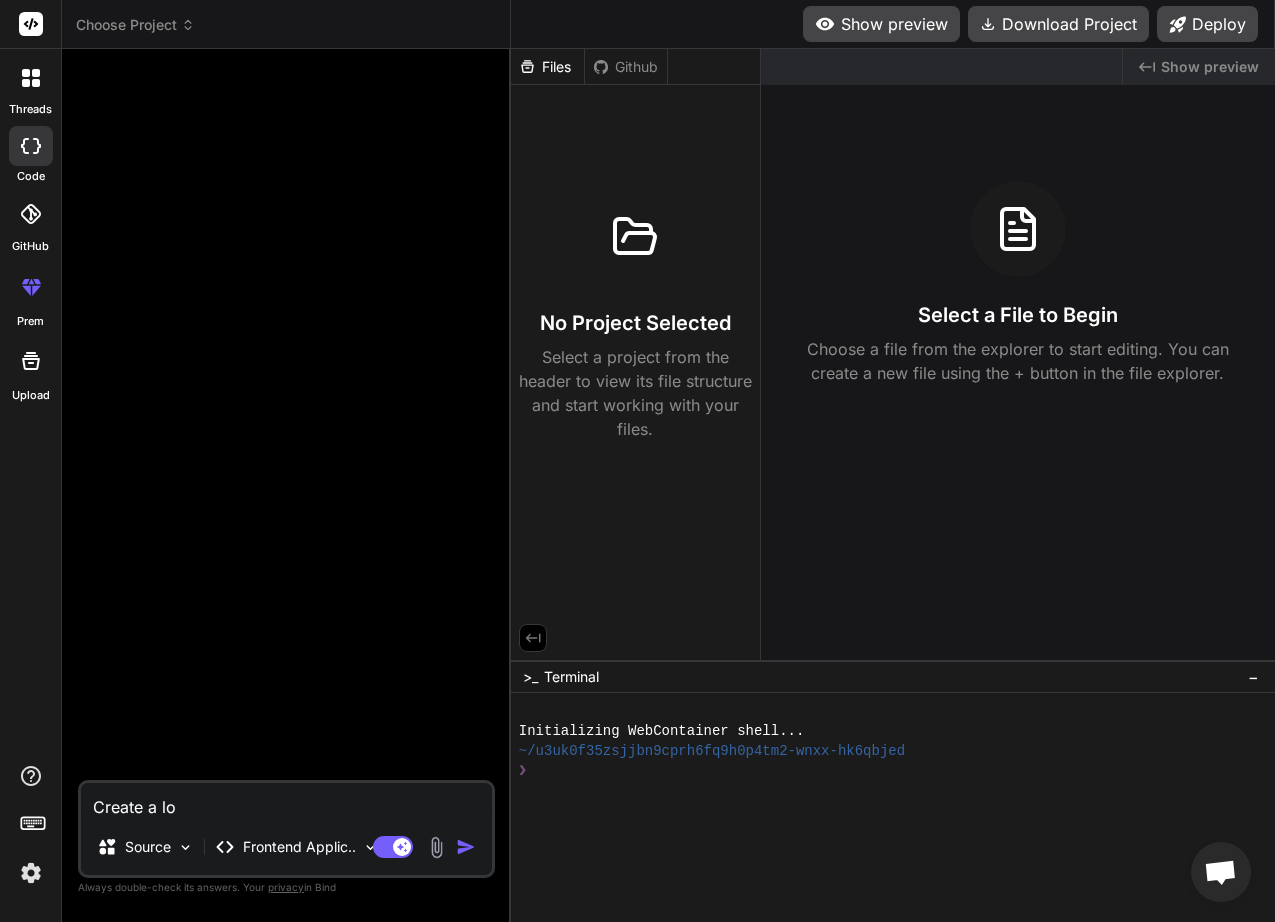 type on "Create a log" 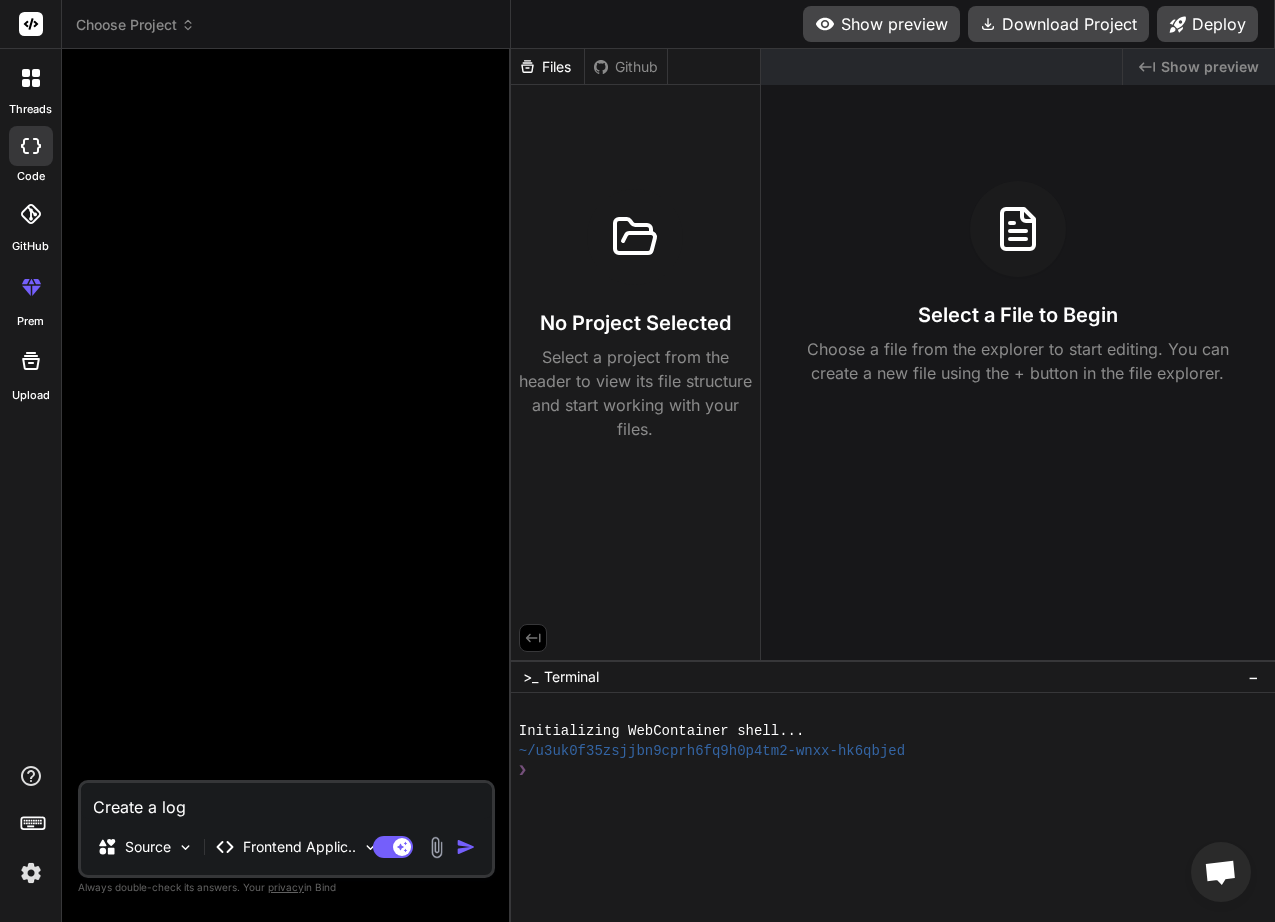 type on "Create a logi" 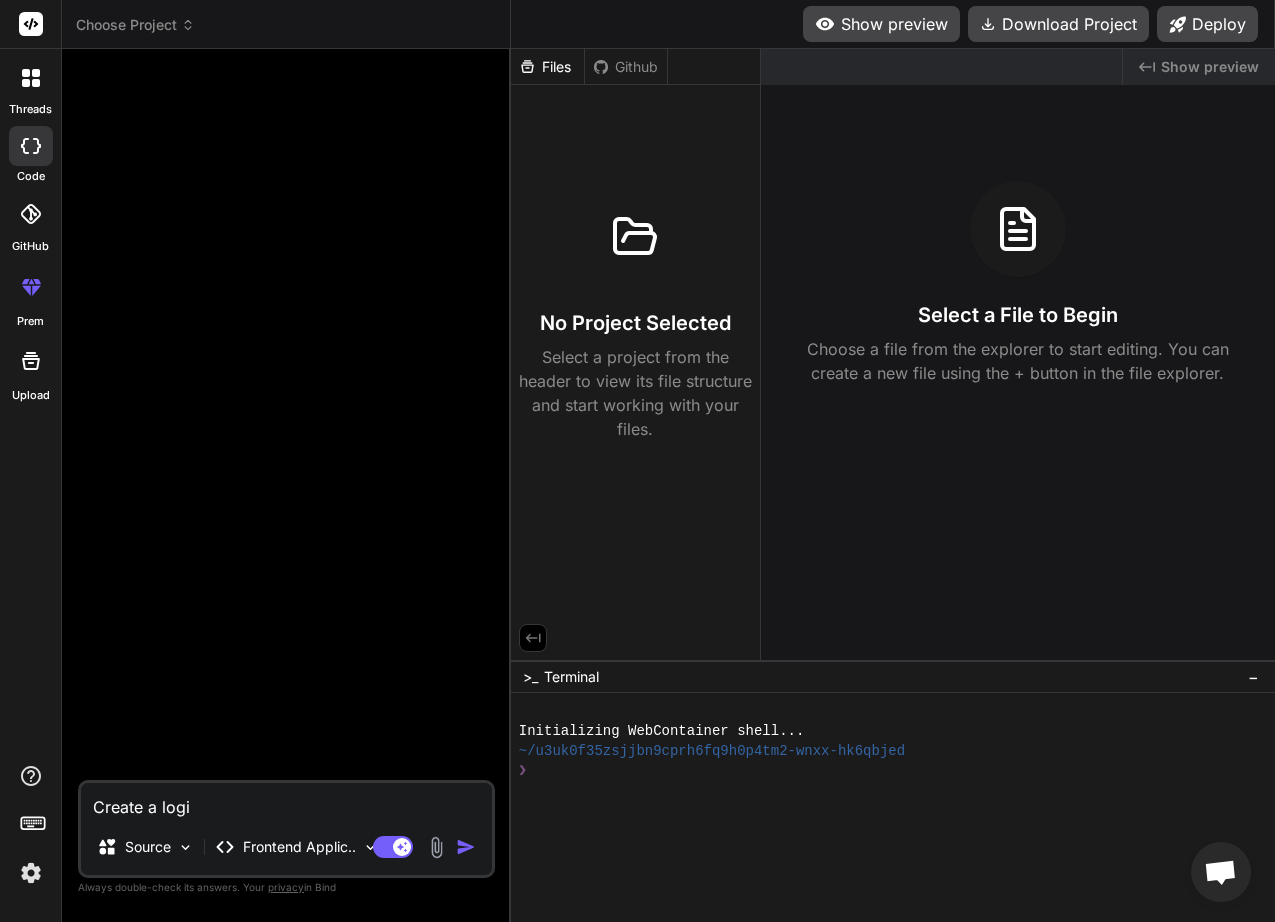 type on "x" 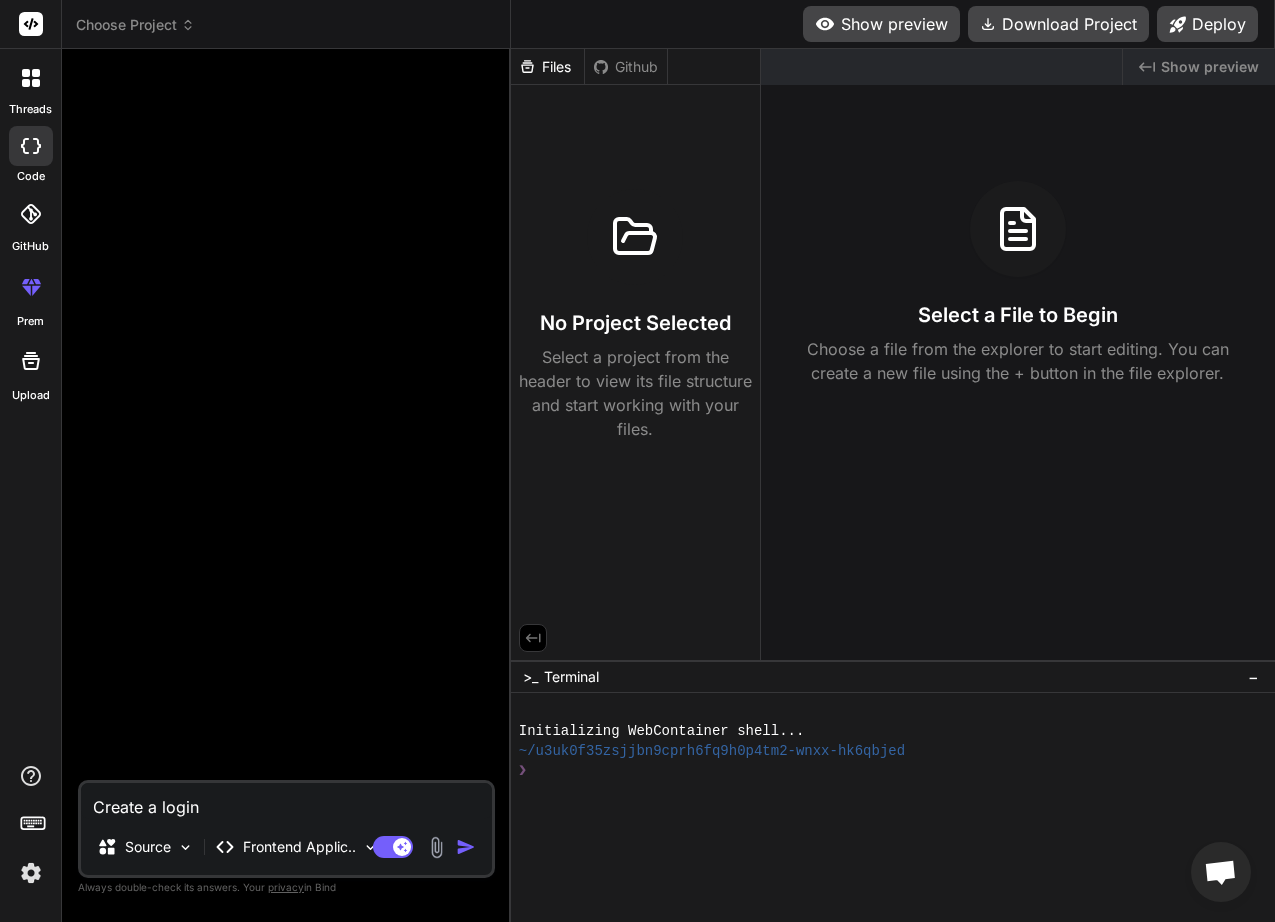 type on "Create a login" 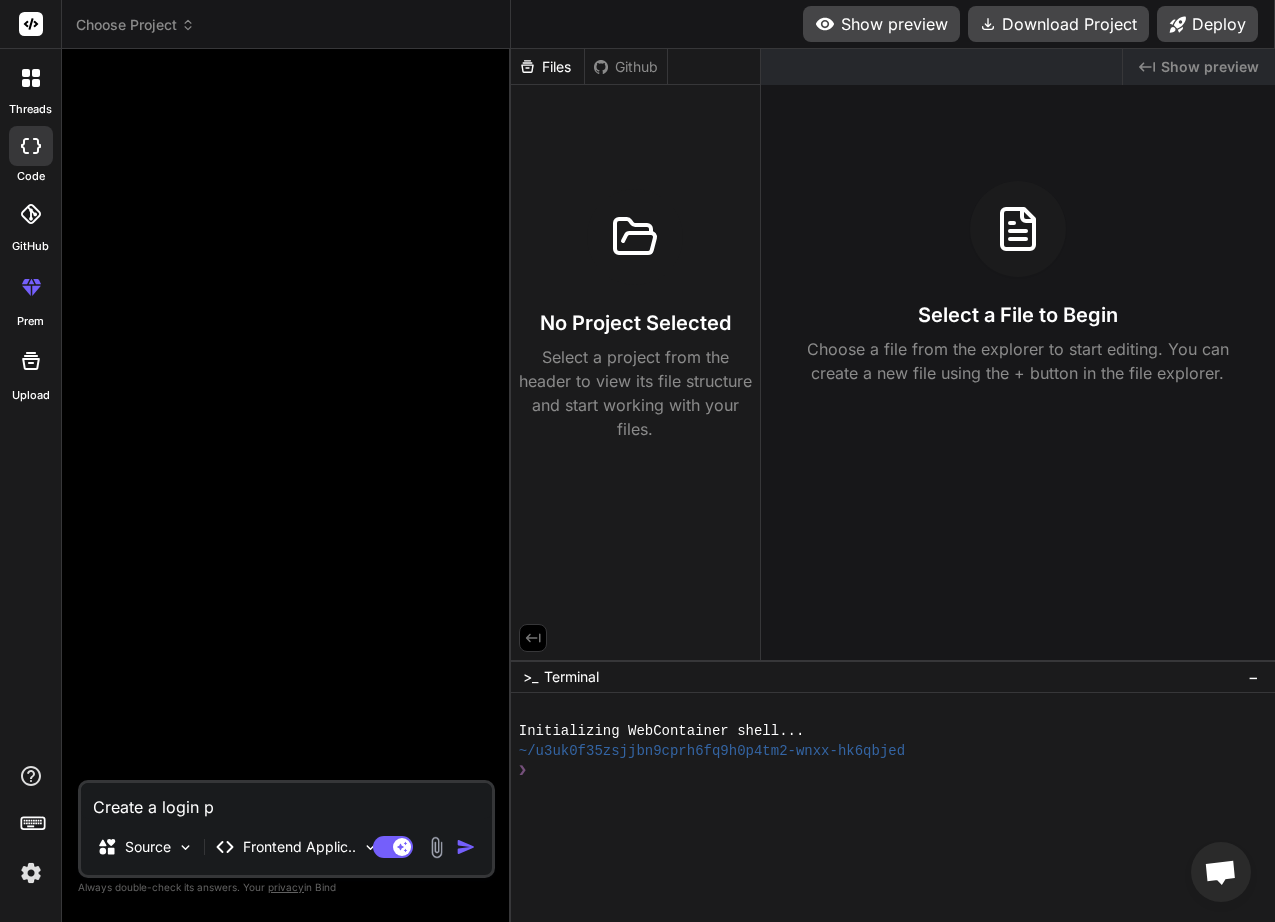 type on "Create a login pa" 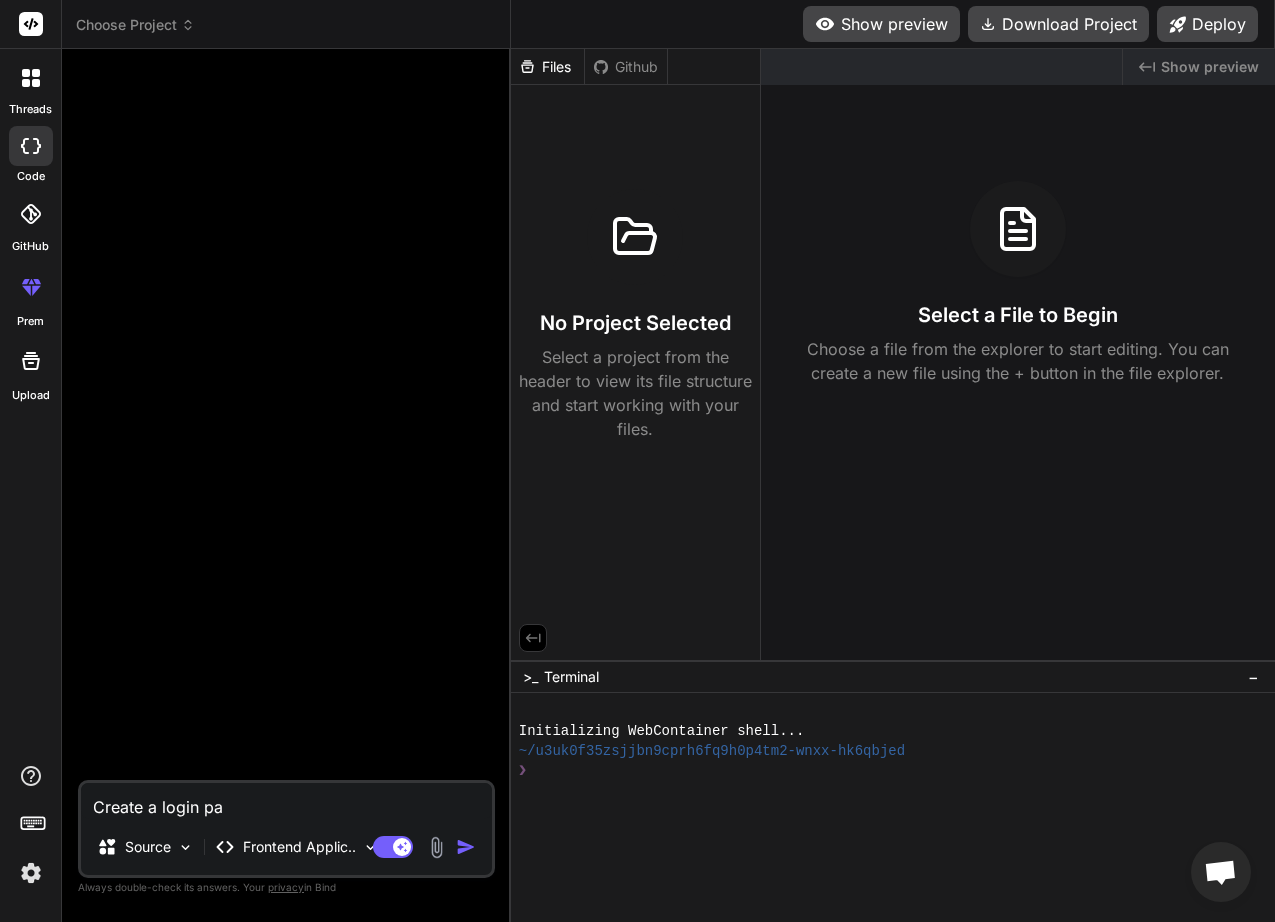 type on "Create a login pag" 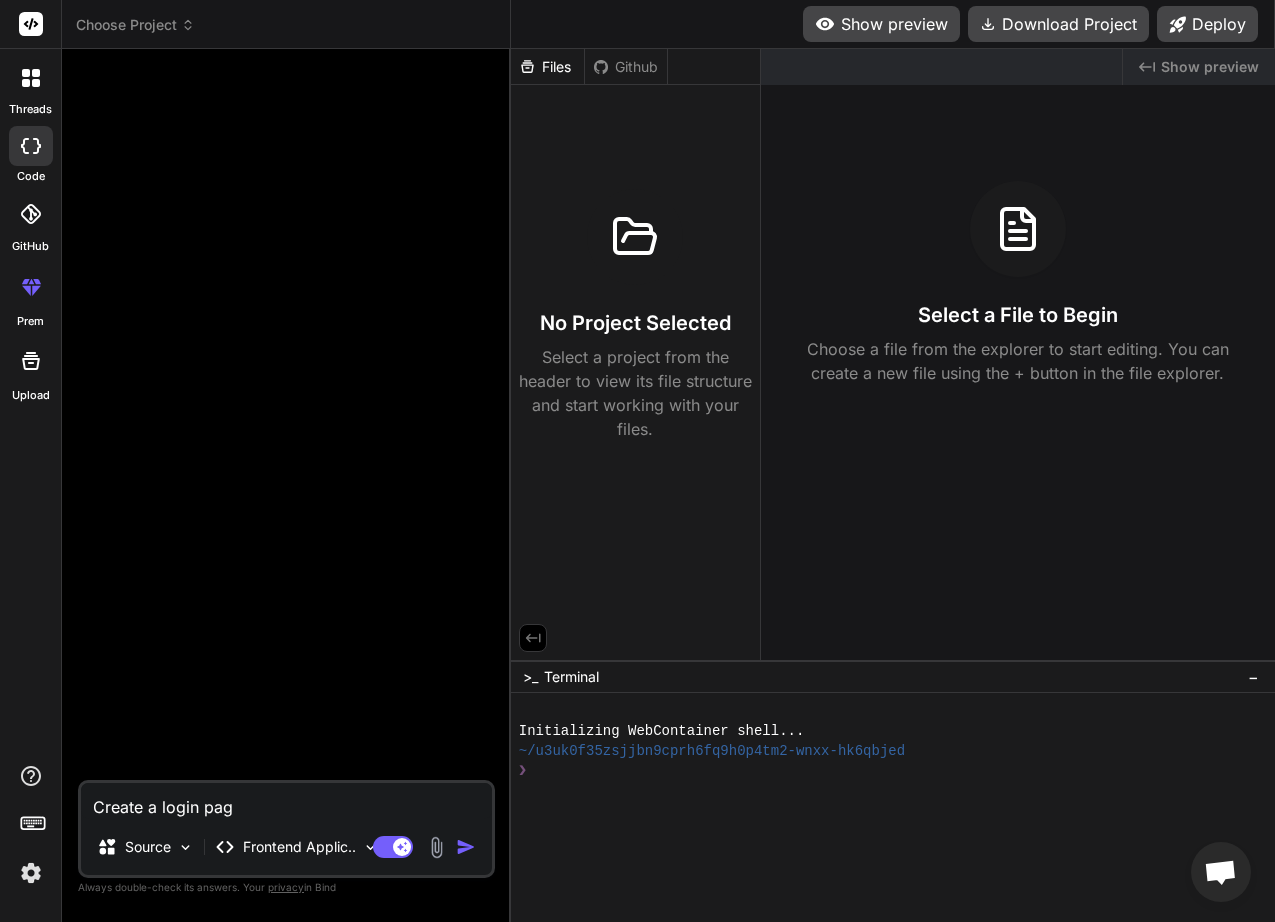 type on "x" 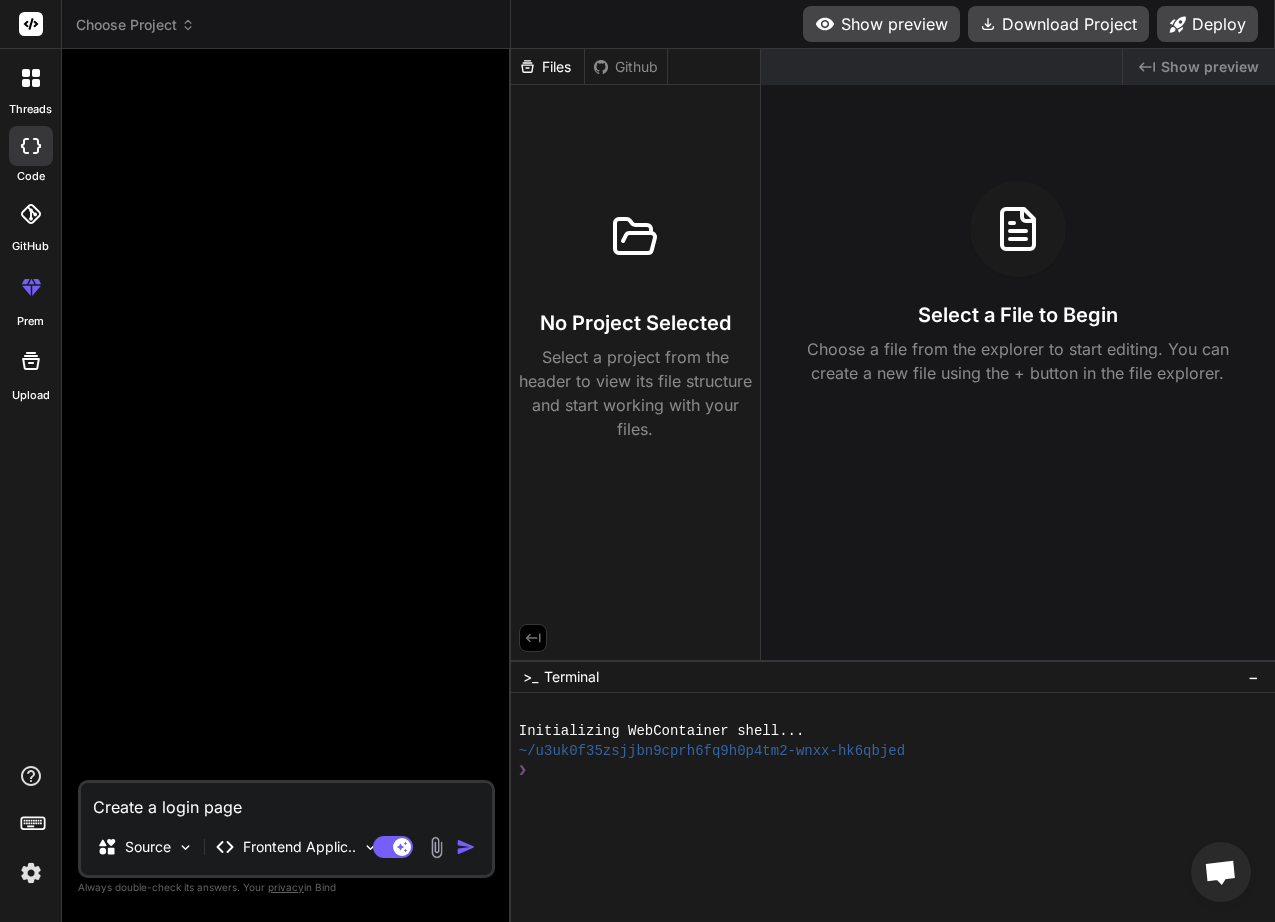 type on "x" 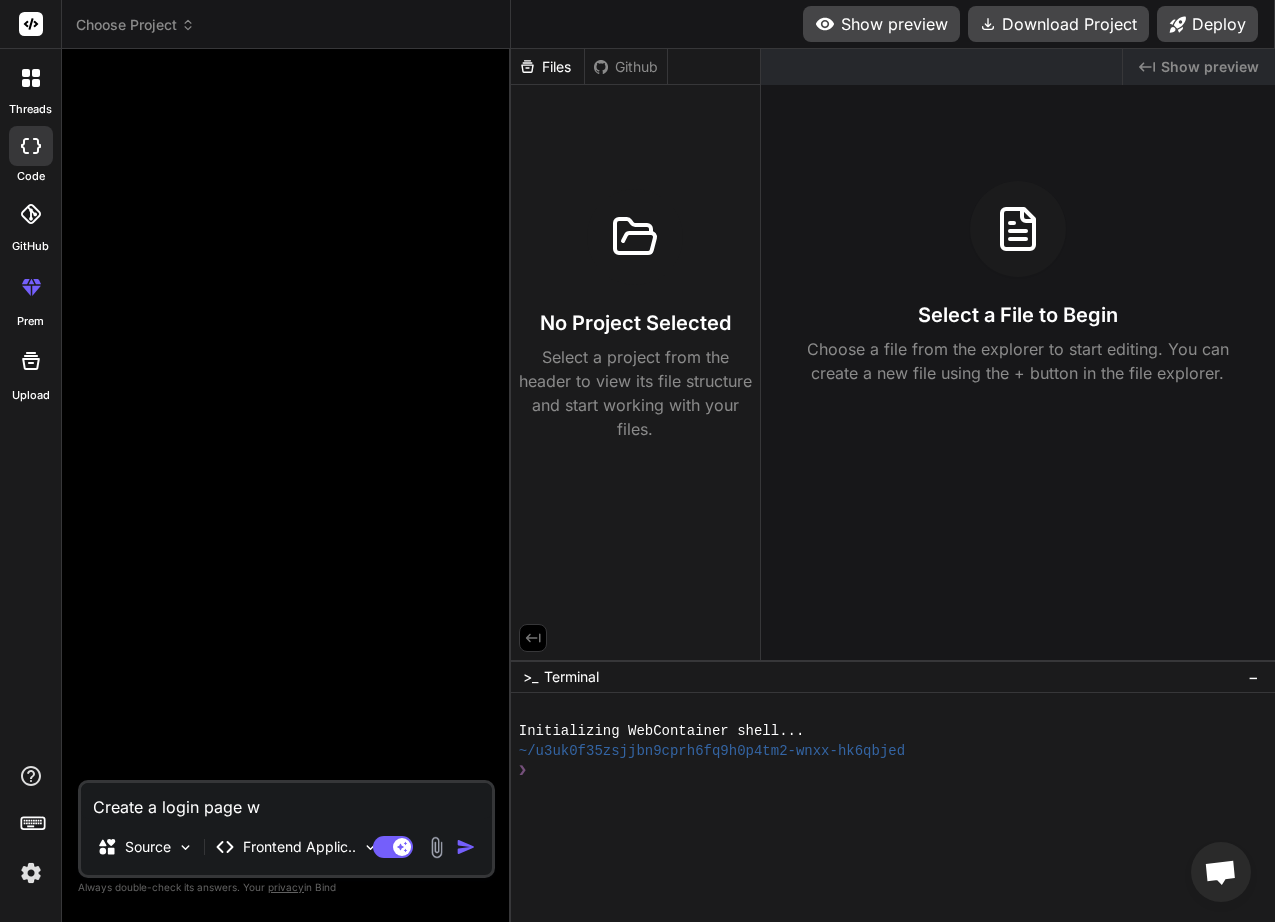 type on "Create a login page wi" 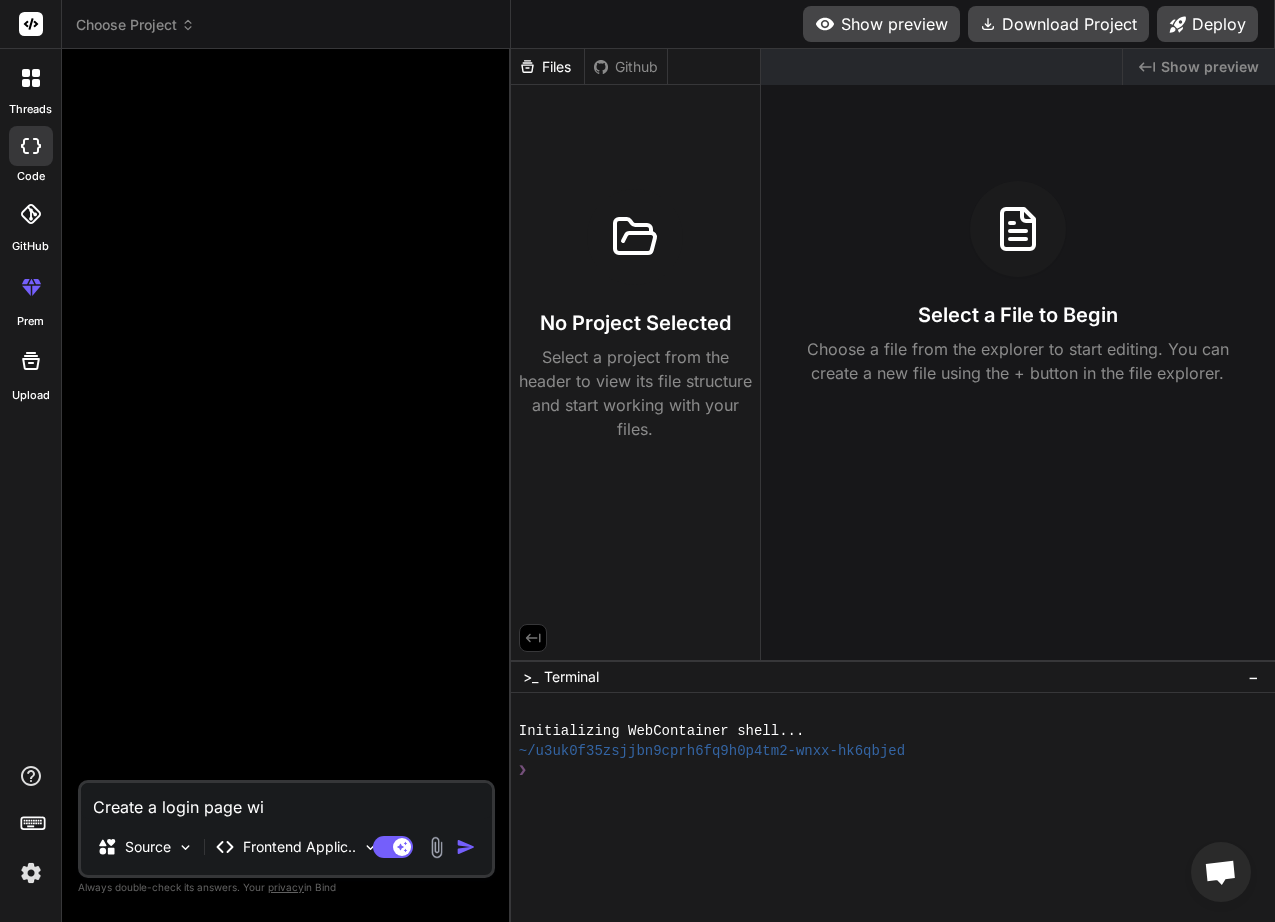 type on "Create a login page wit" 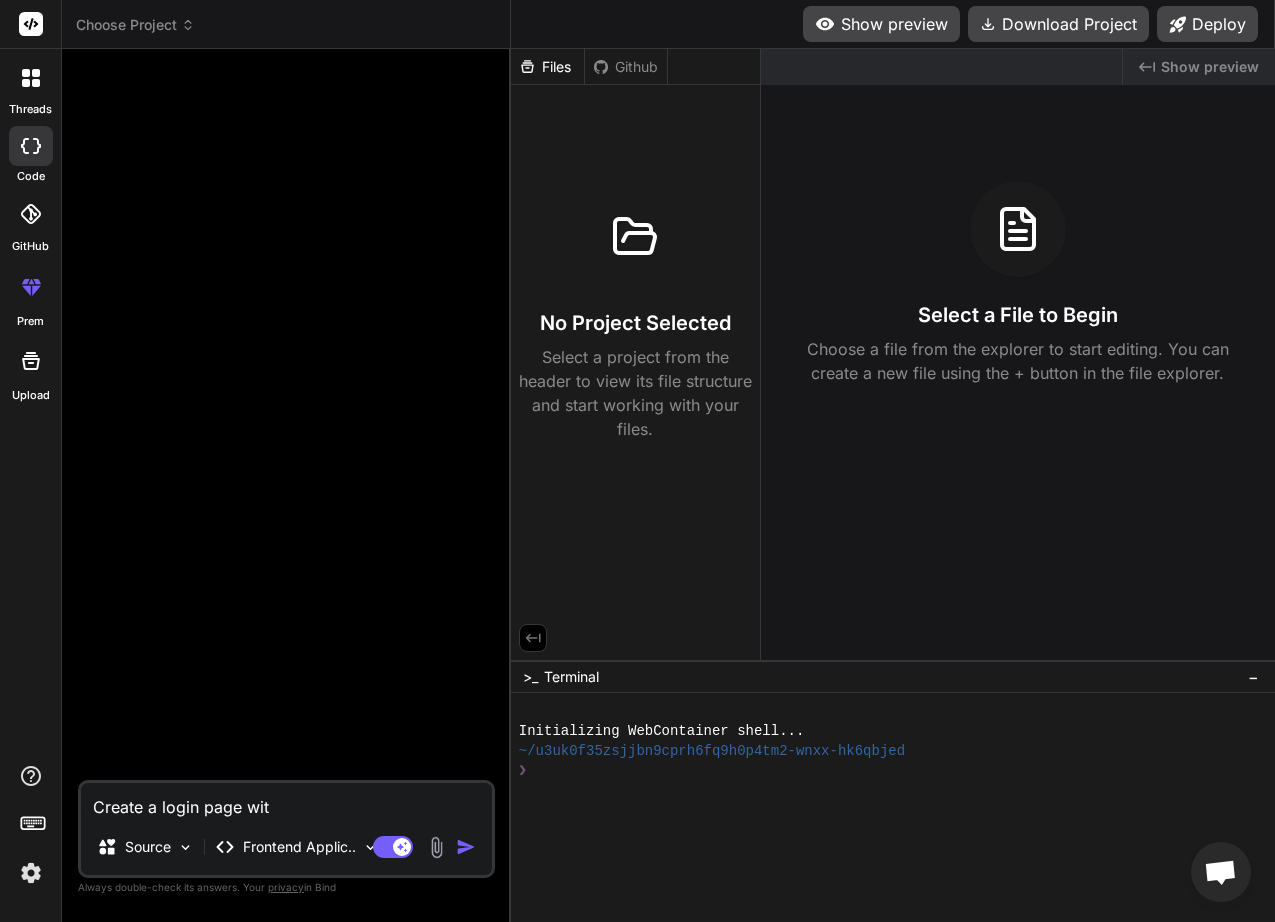 type on "x" 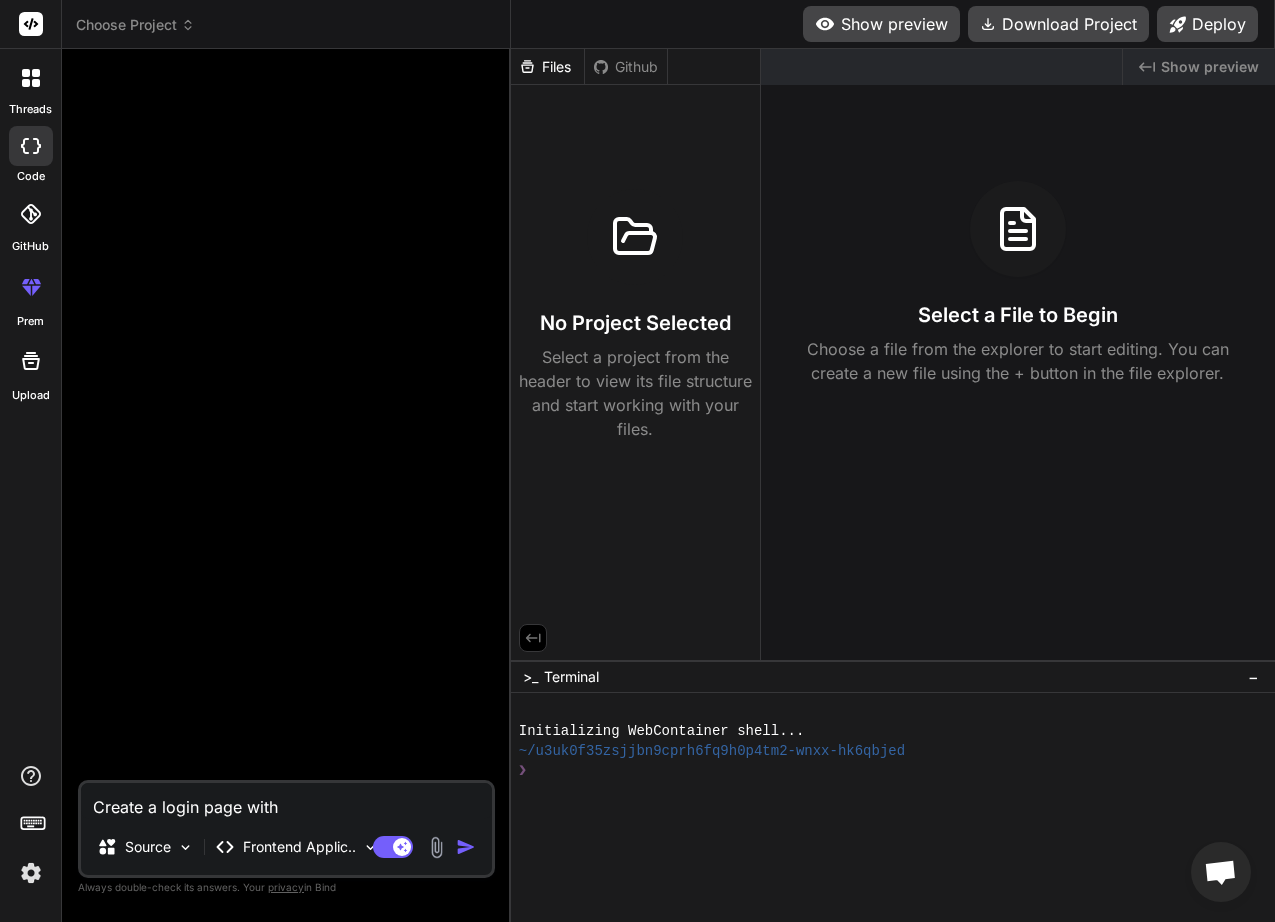 type on "x" 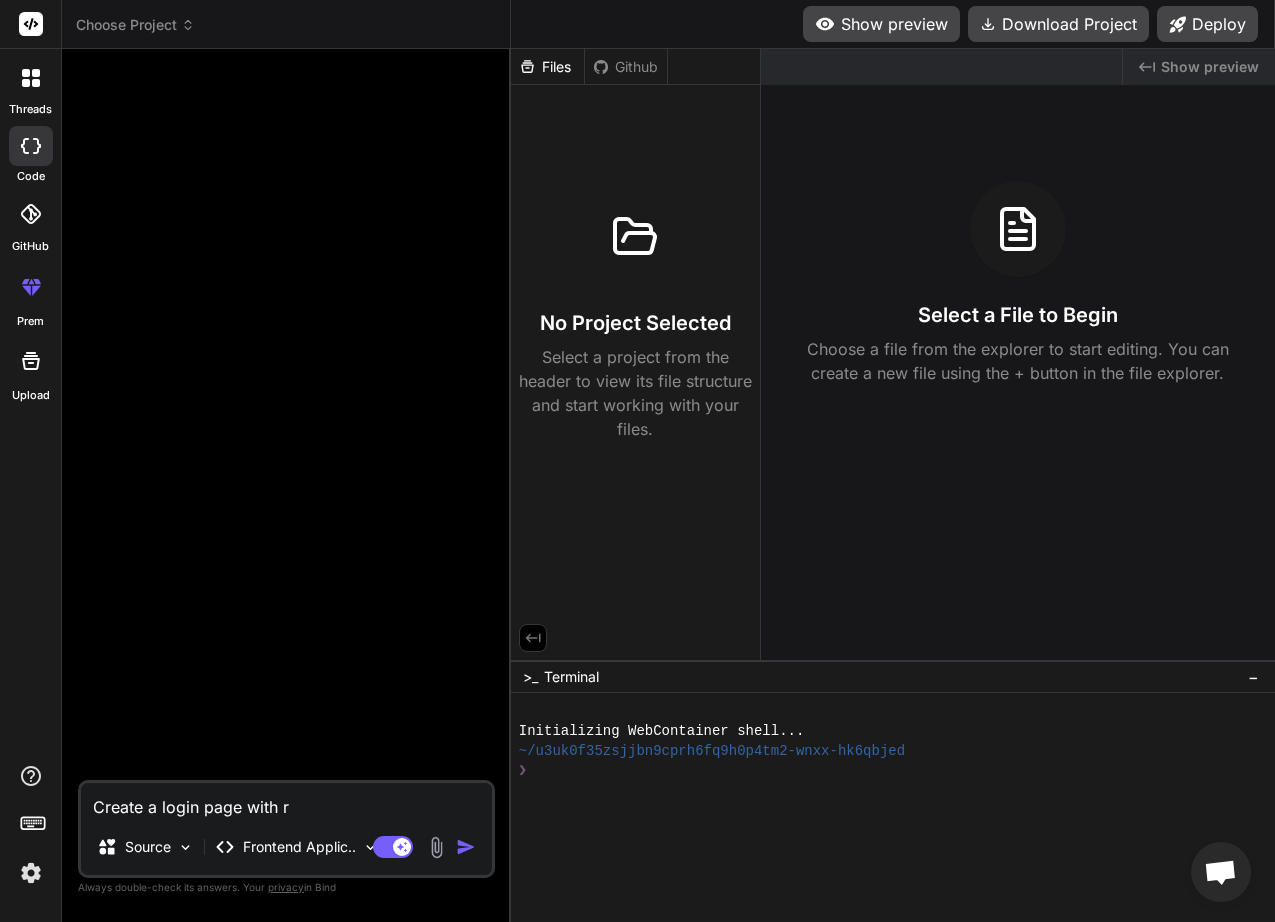 type on "x" 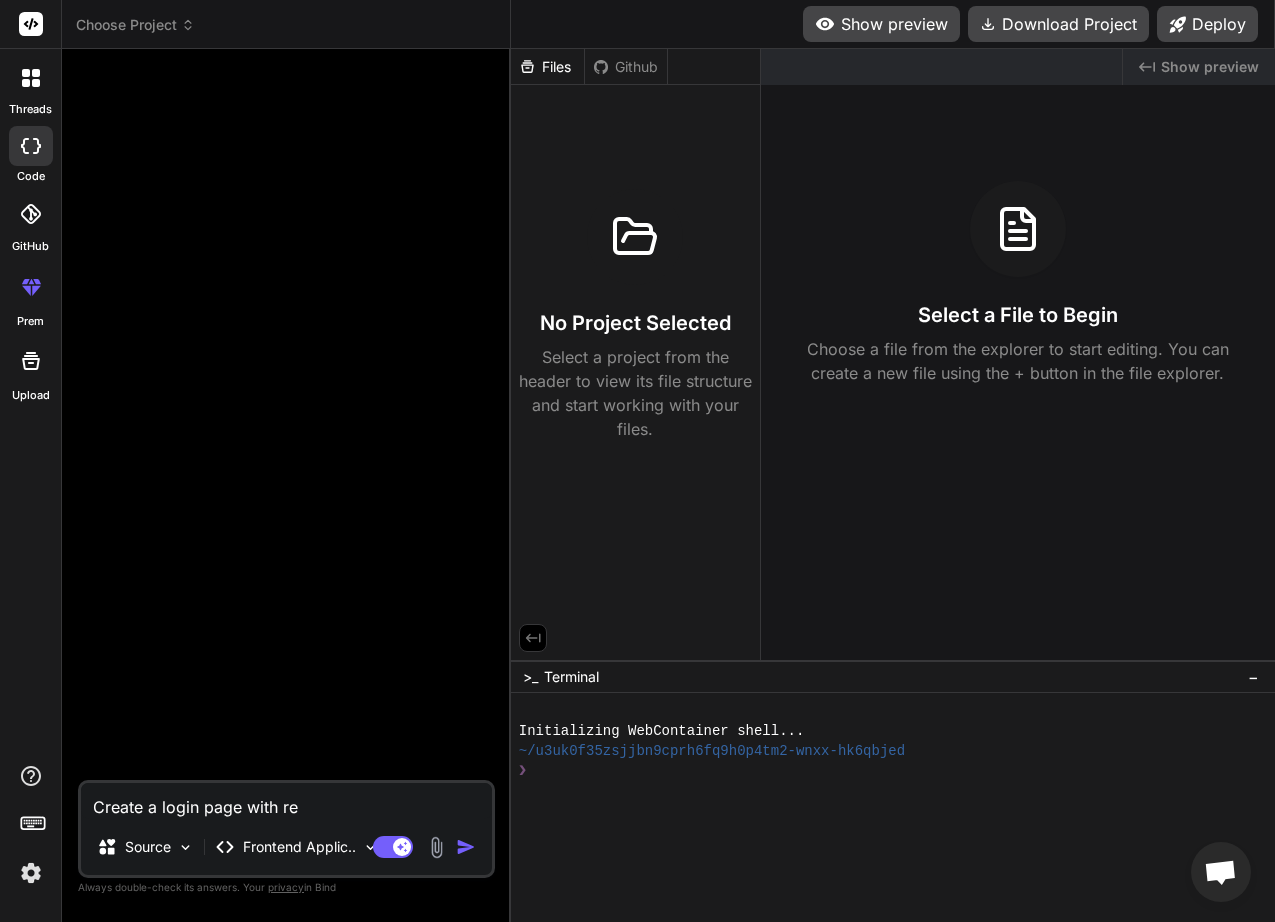 type on "Create a login page with rea" 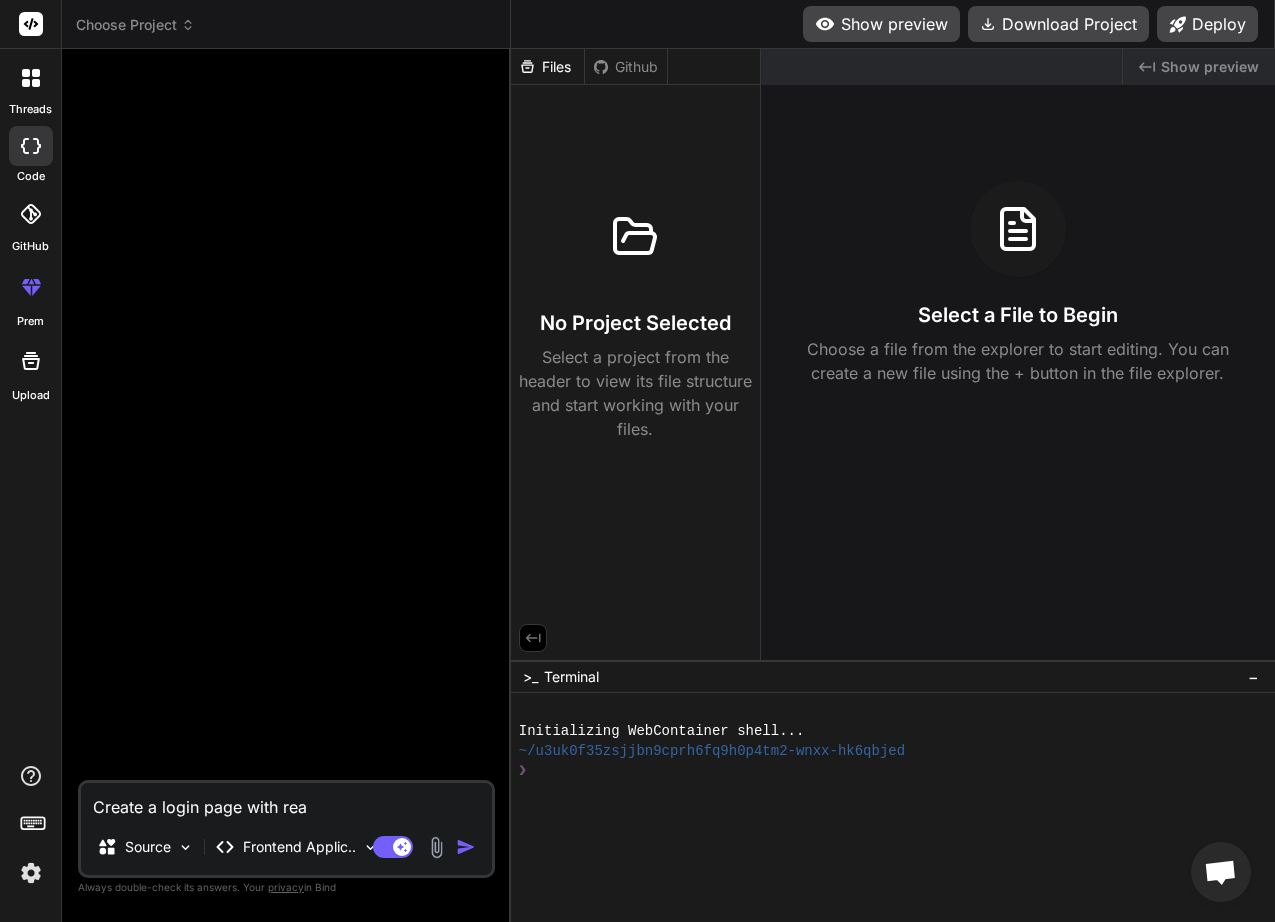 type on "Create a login page with reac" 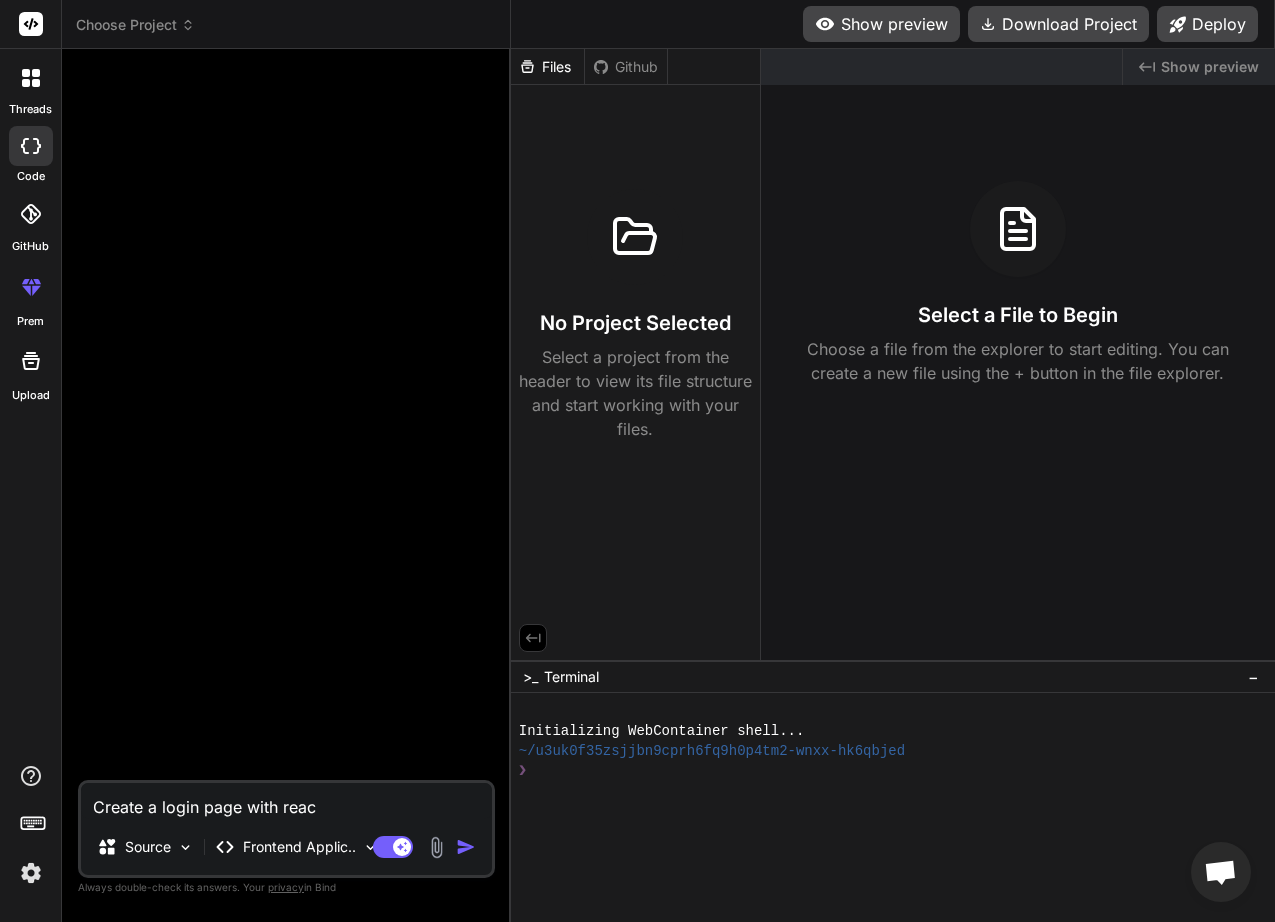 type on "Create a login page with react" 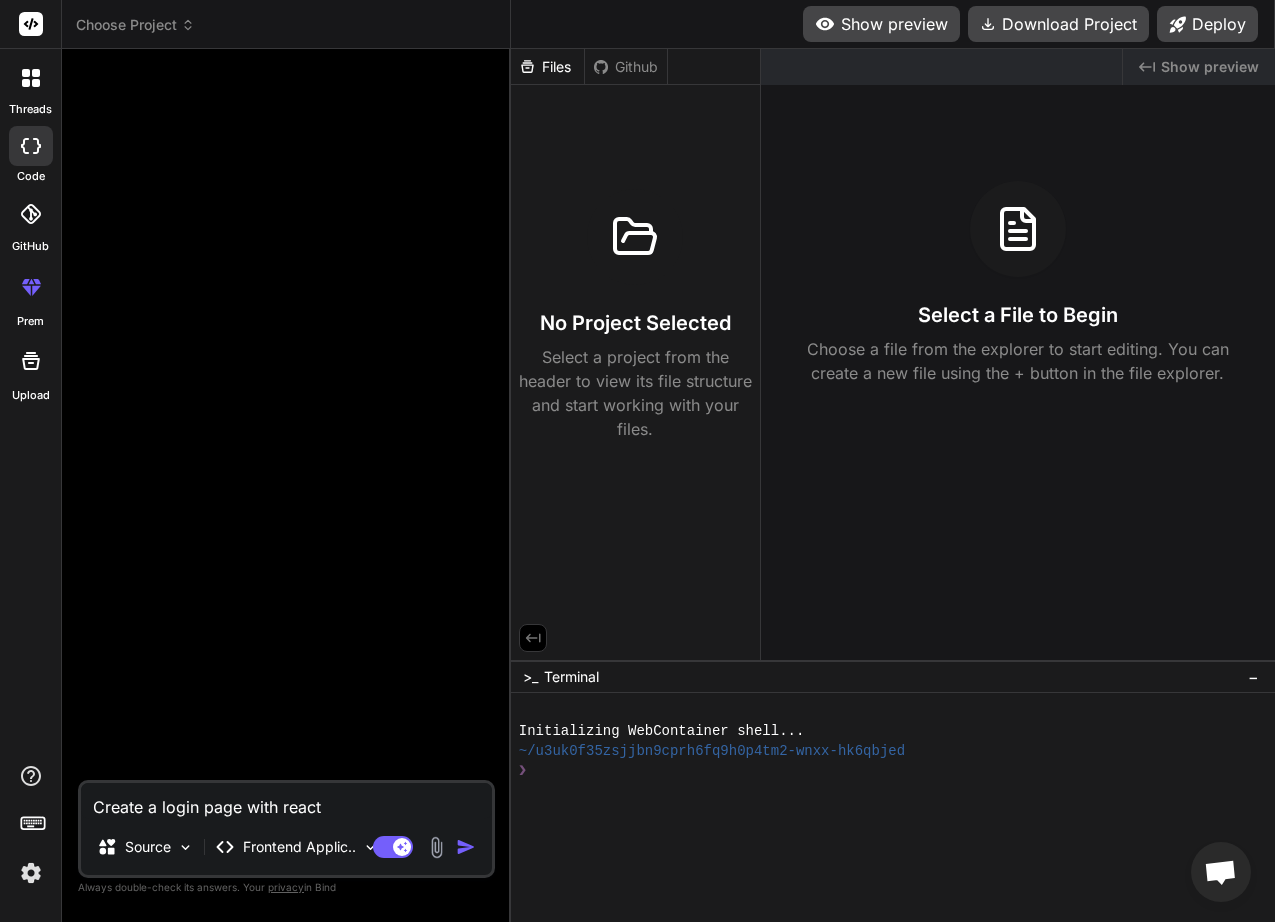 type on "Create a login page with react" 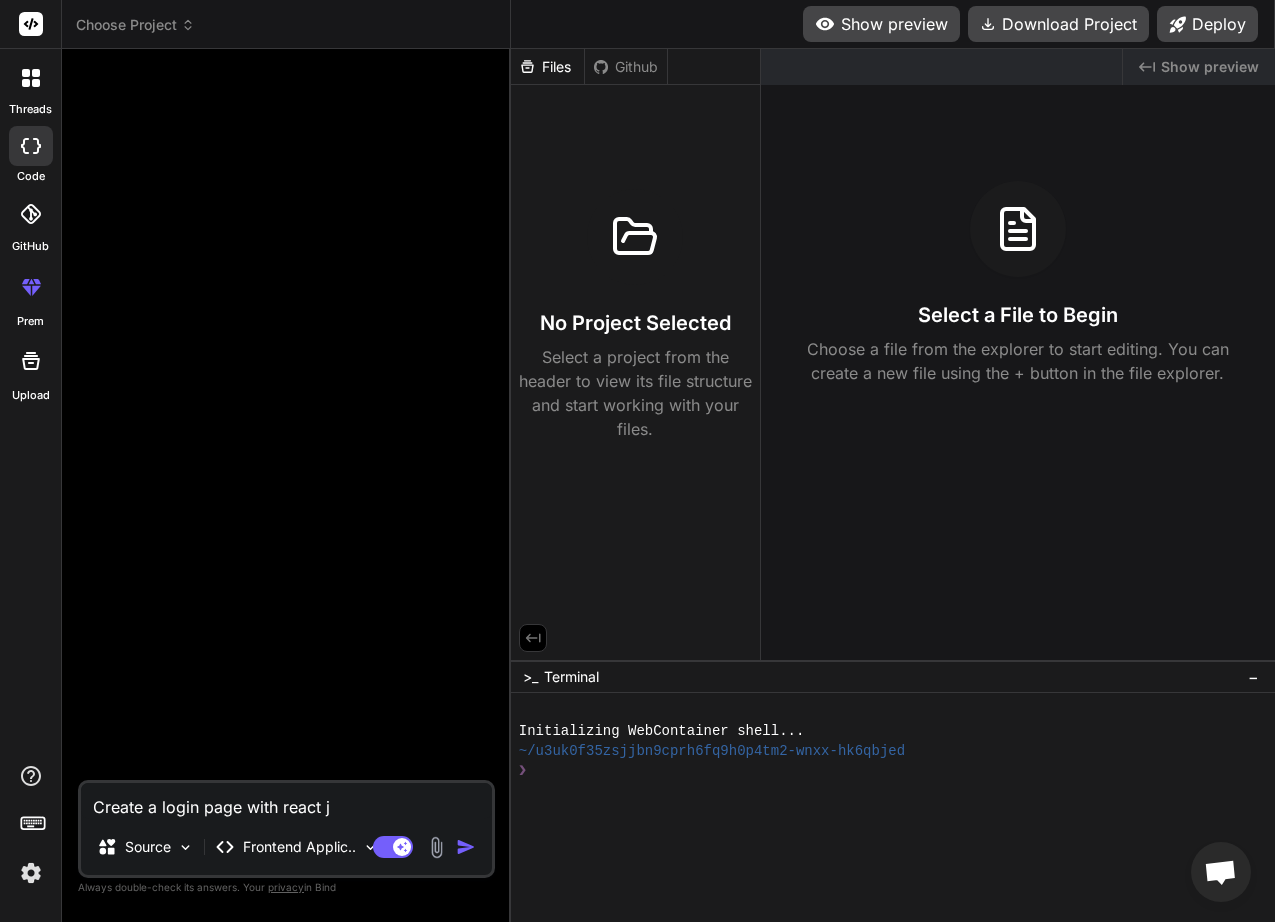 type on "x" 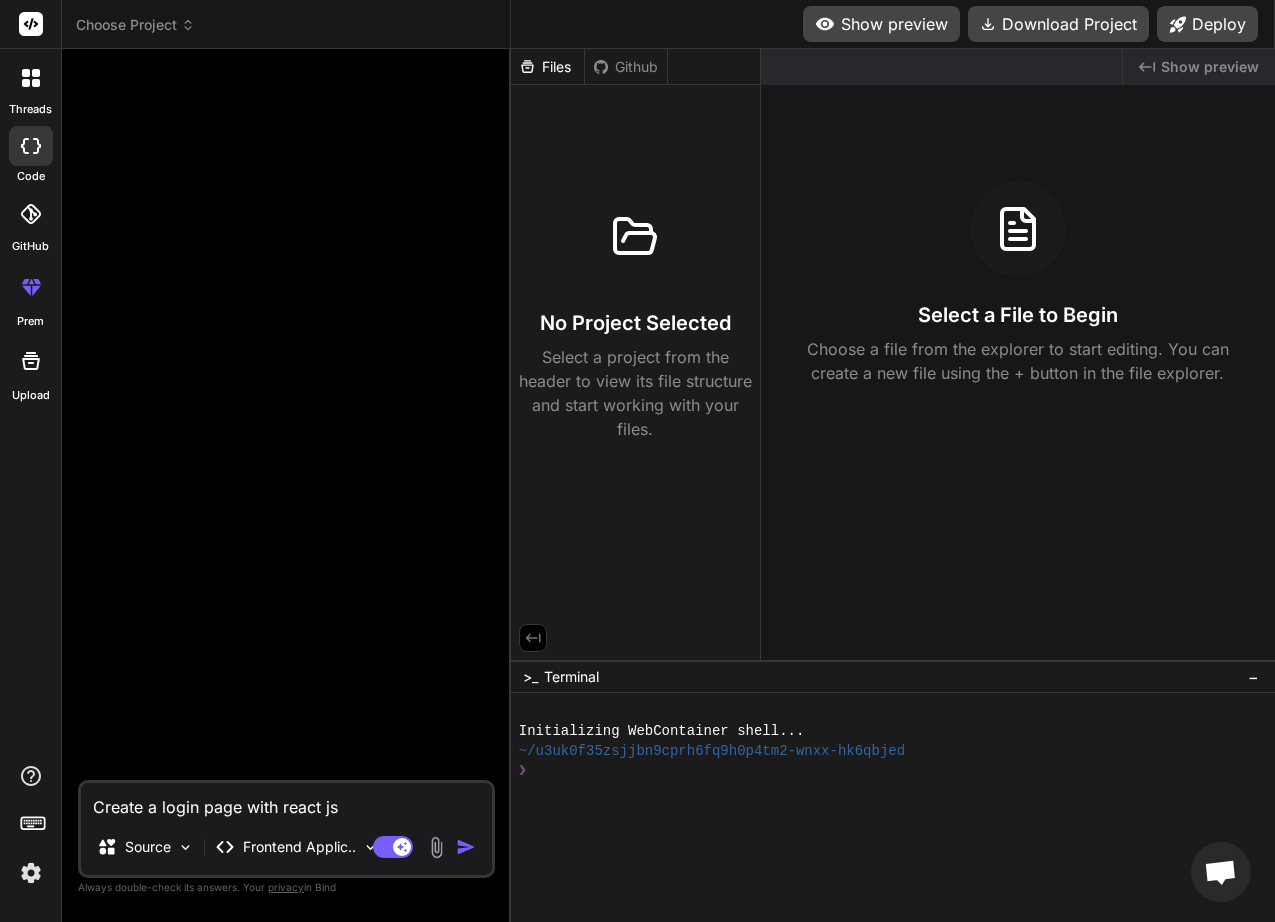 type on "Create a login page with react js" 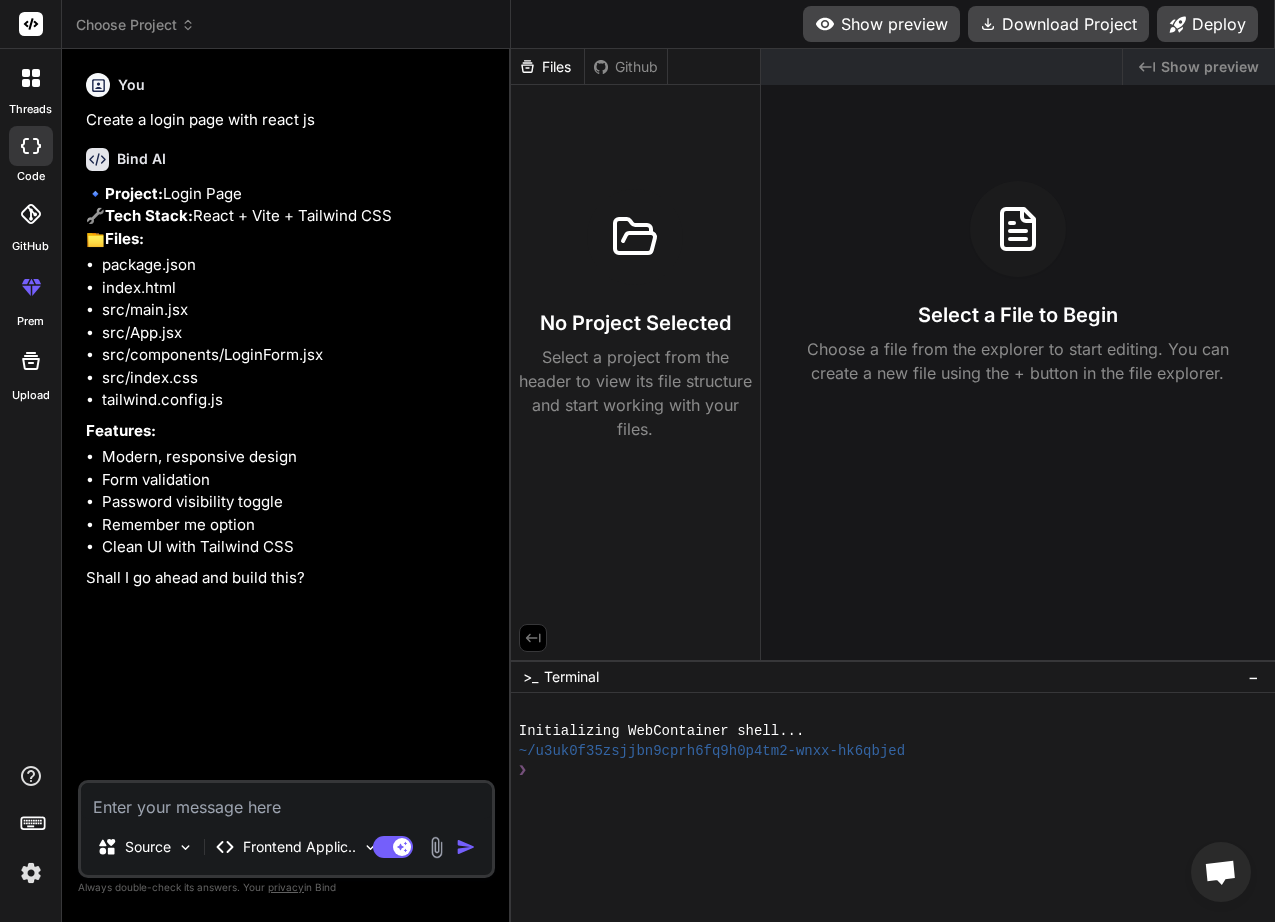 type on "x" 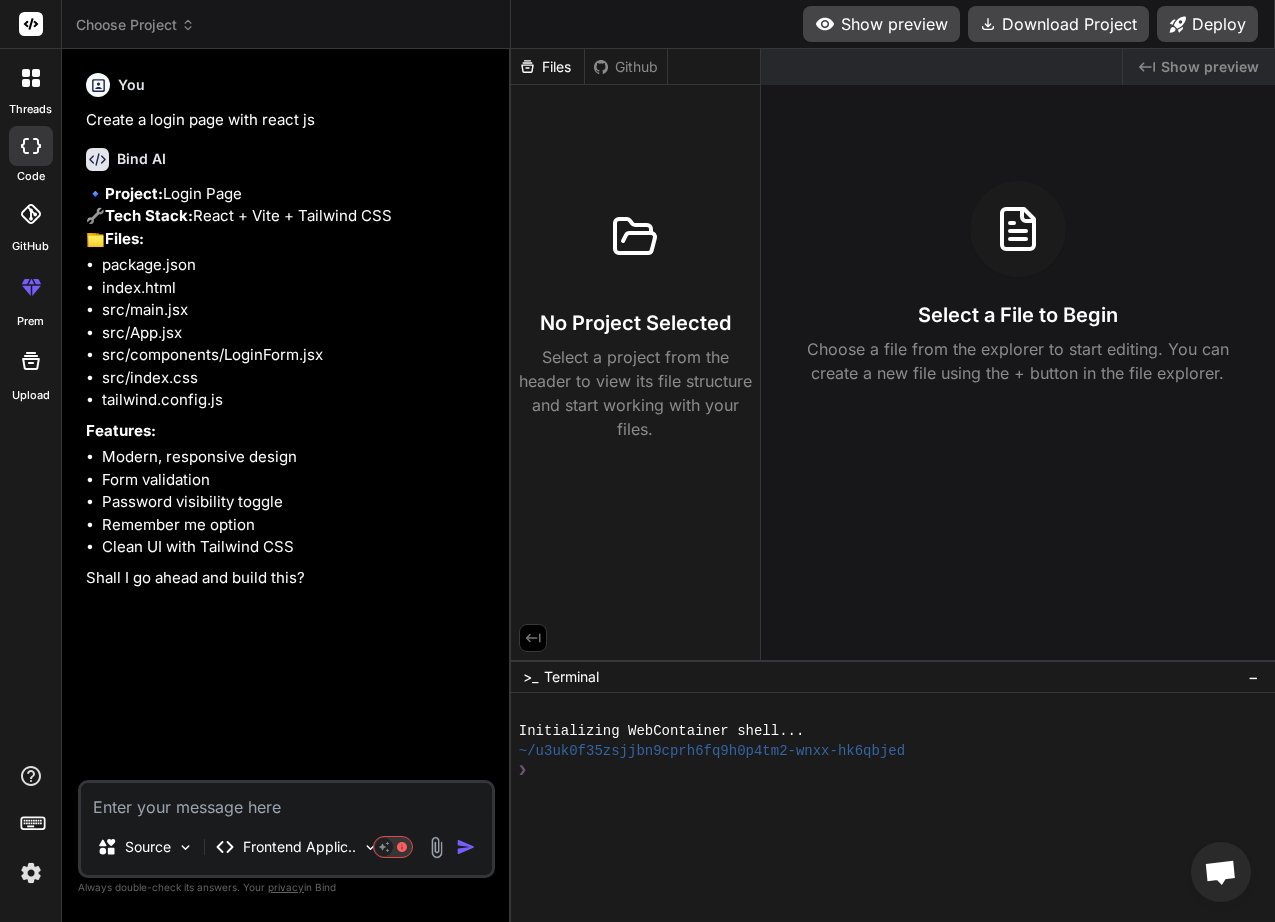 click at bounding box center [286, 801] 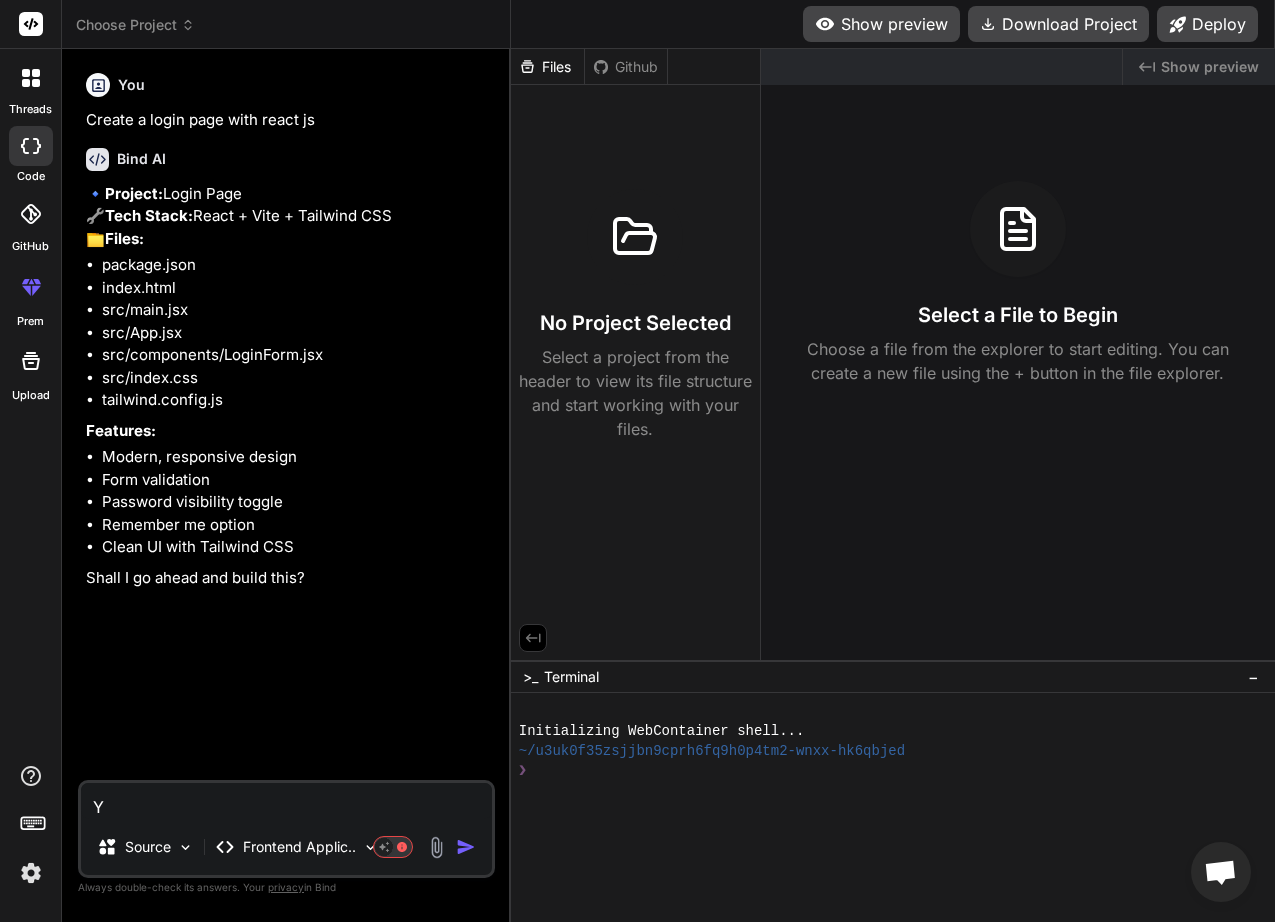 type on "YE" 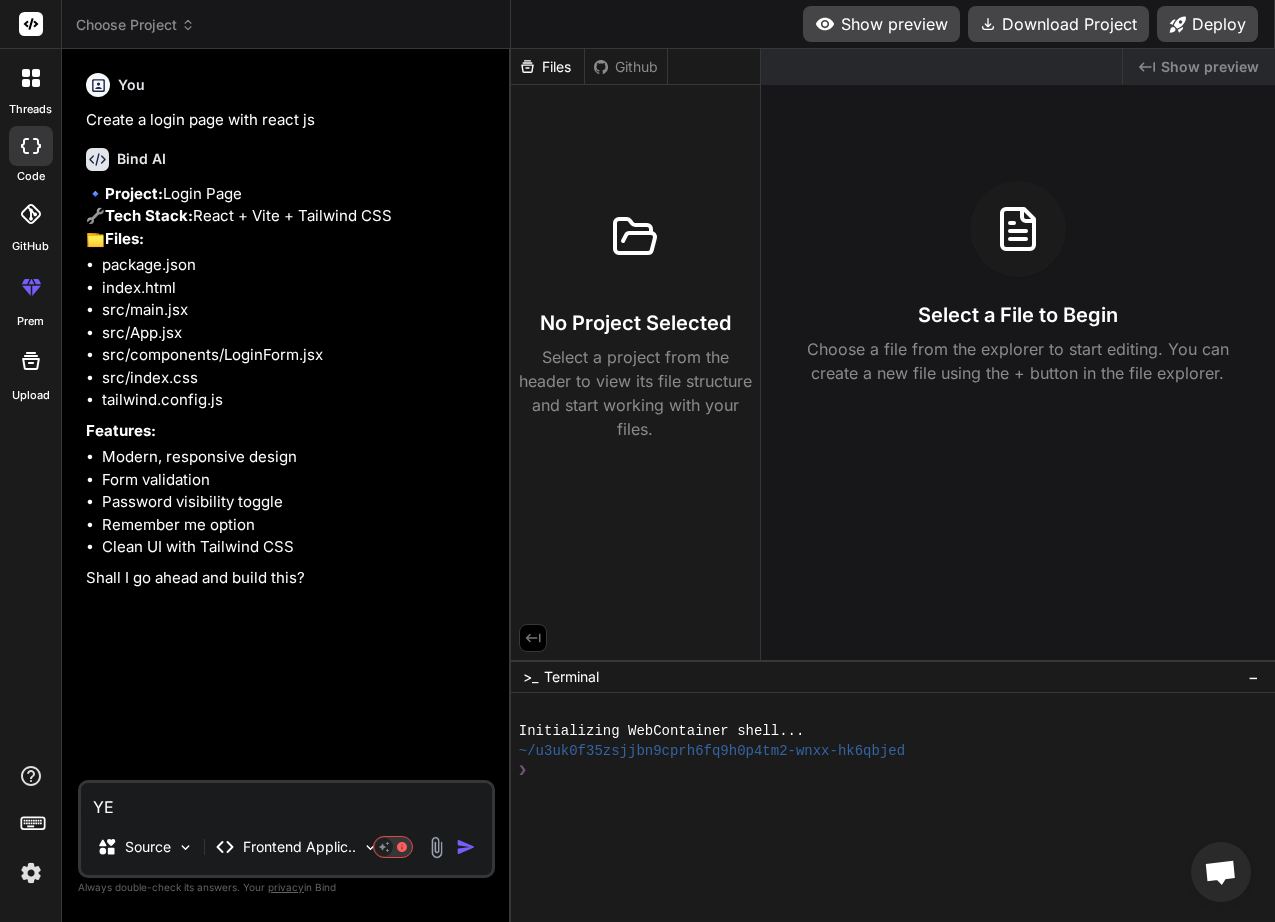 type on "YEs" 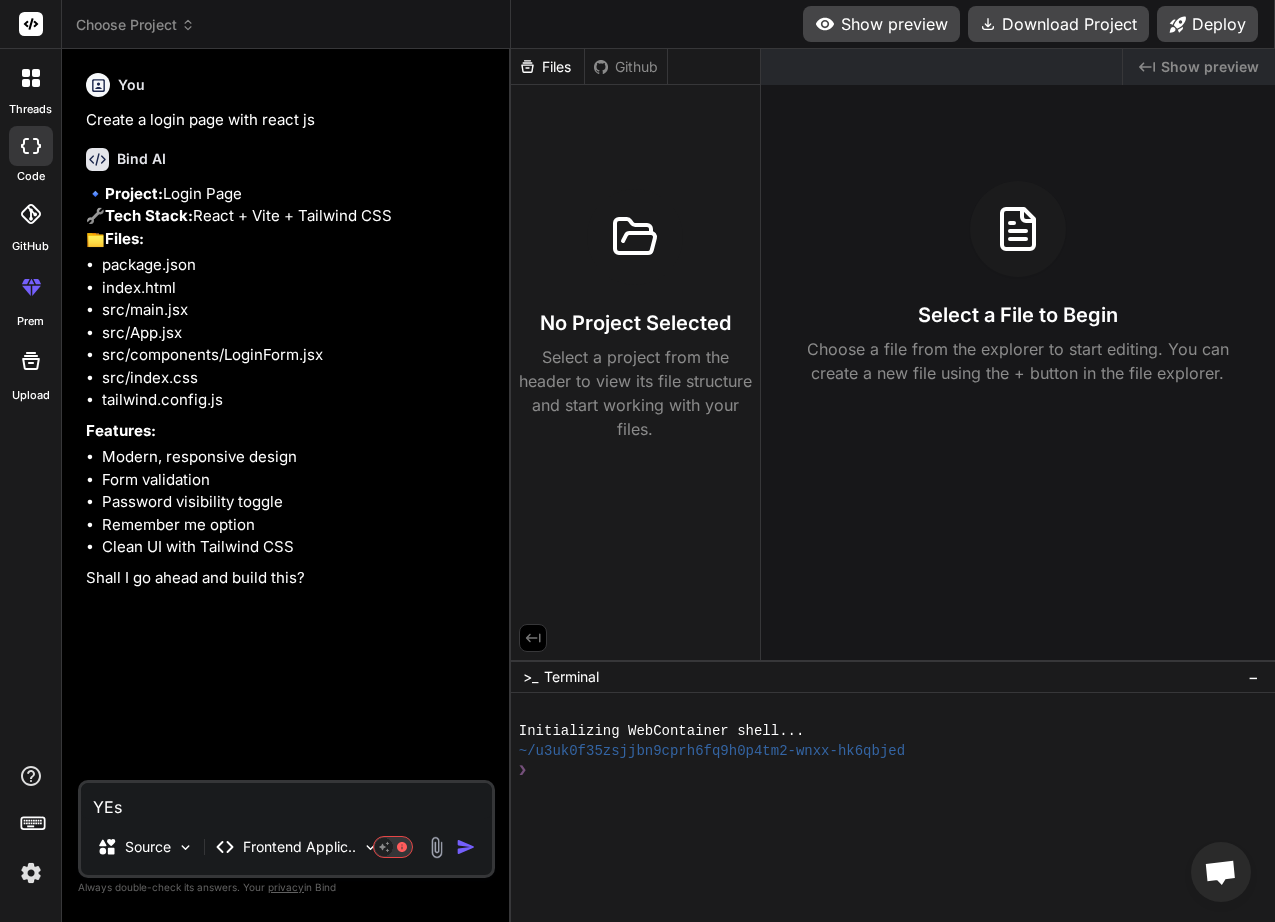 type on "x" 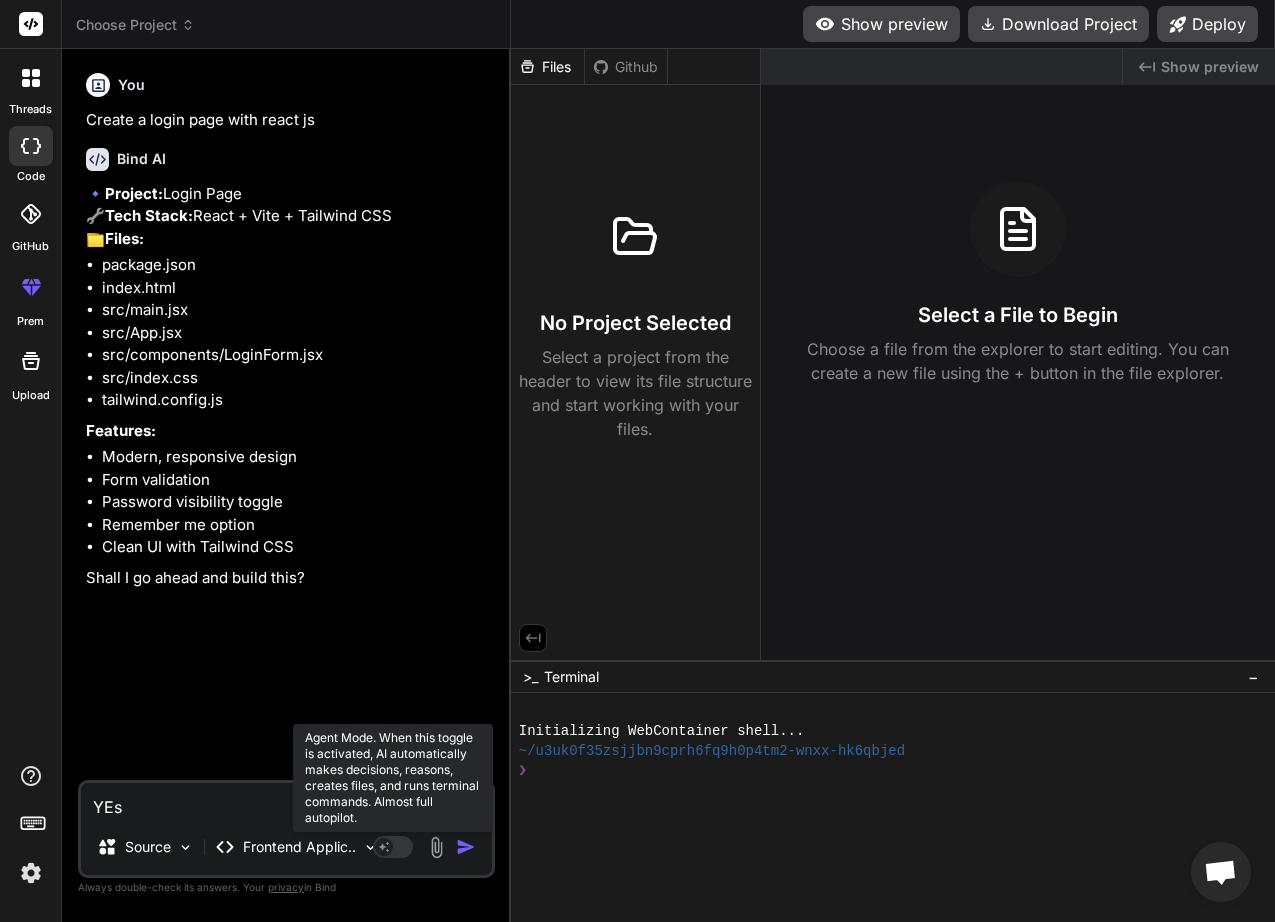 type on "YEs" 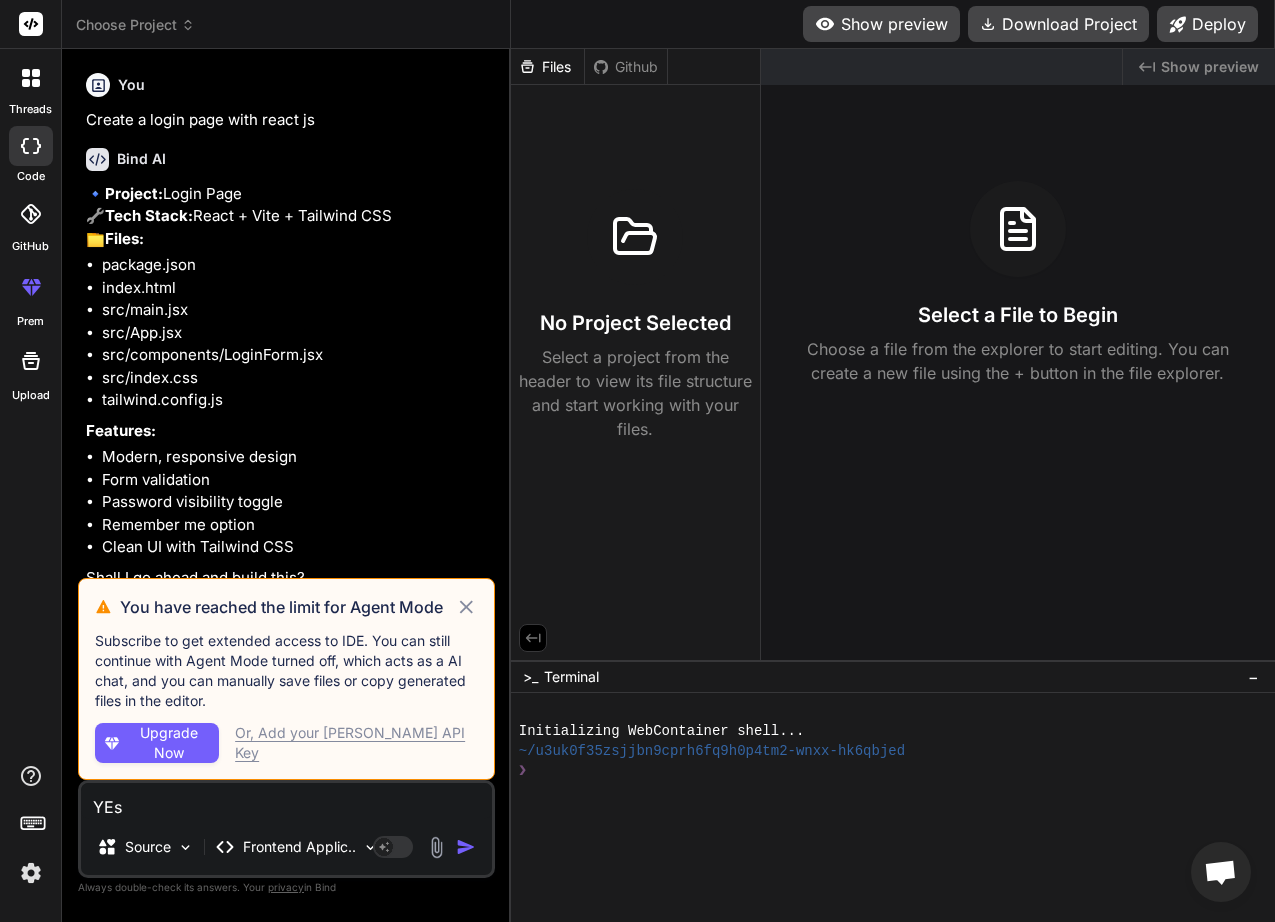 click 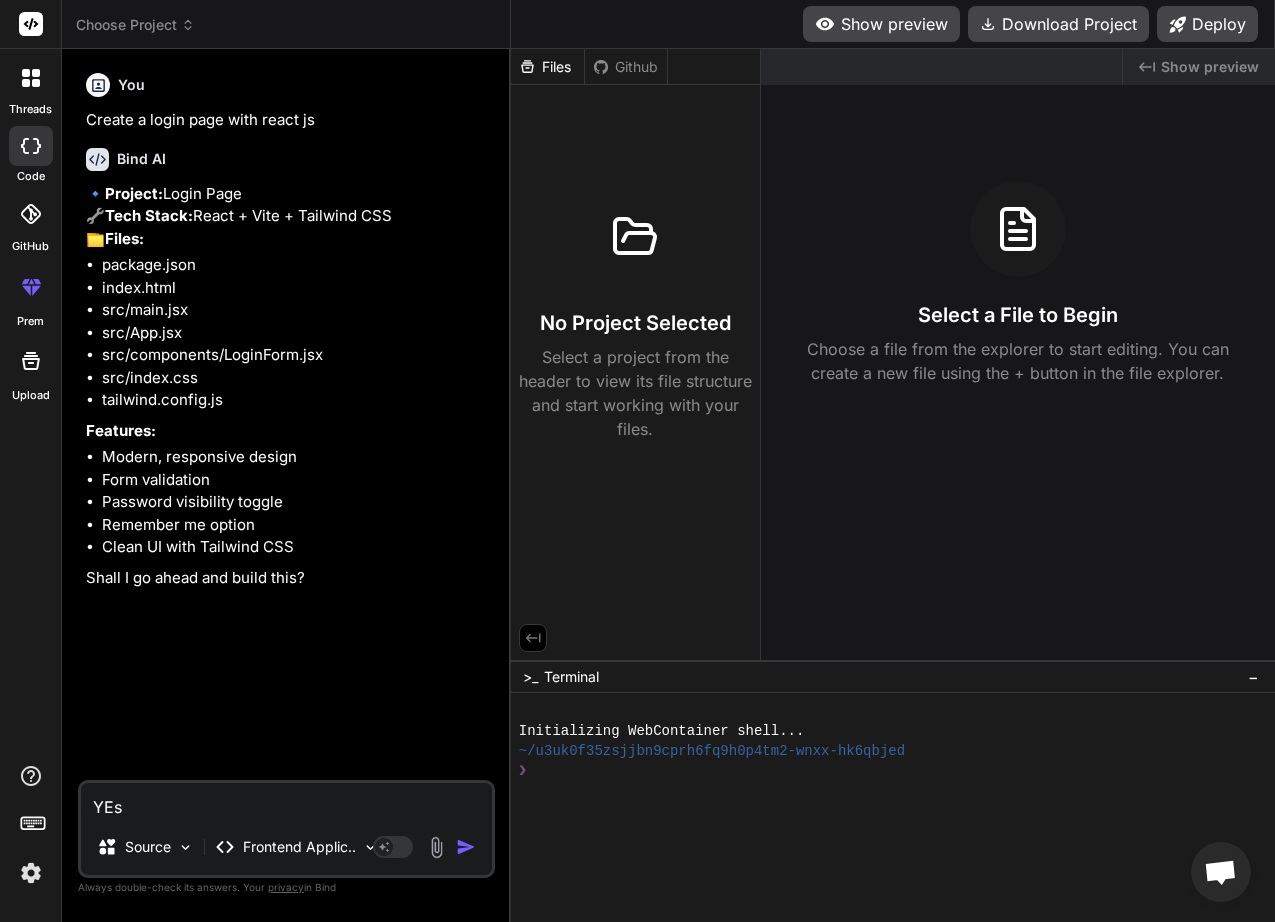 drag, startPoint x: 457, startPoint y: 850, endPoint x: 461, endPoint y: 836, distance: 14.56022 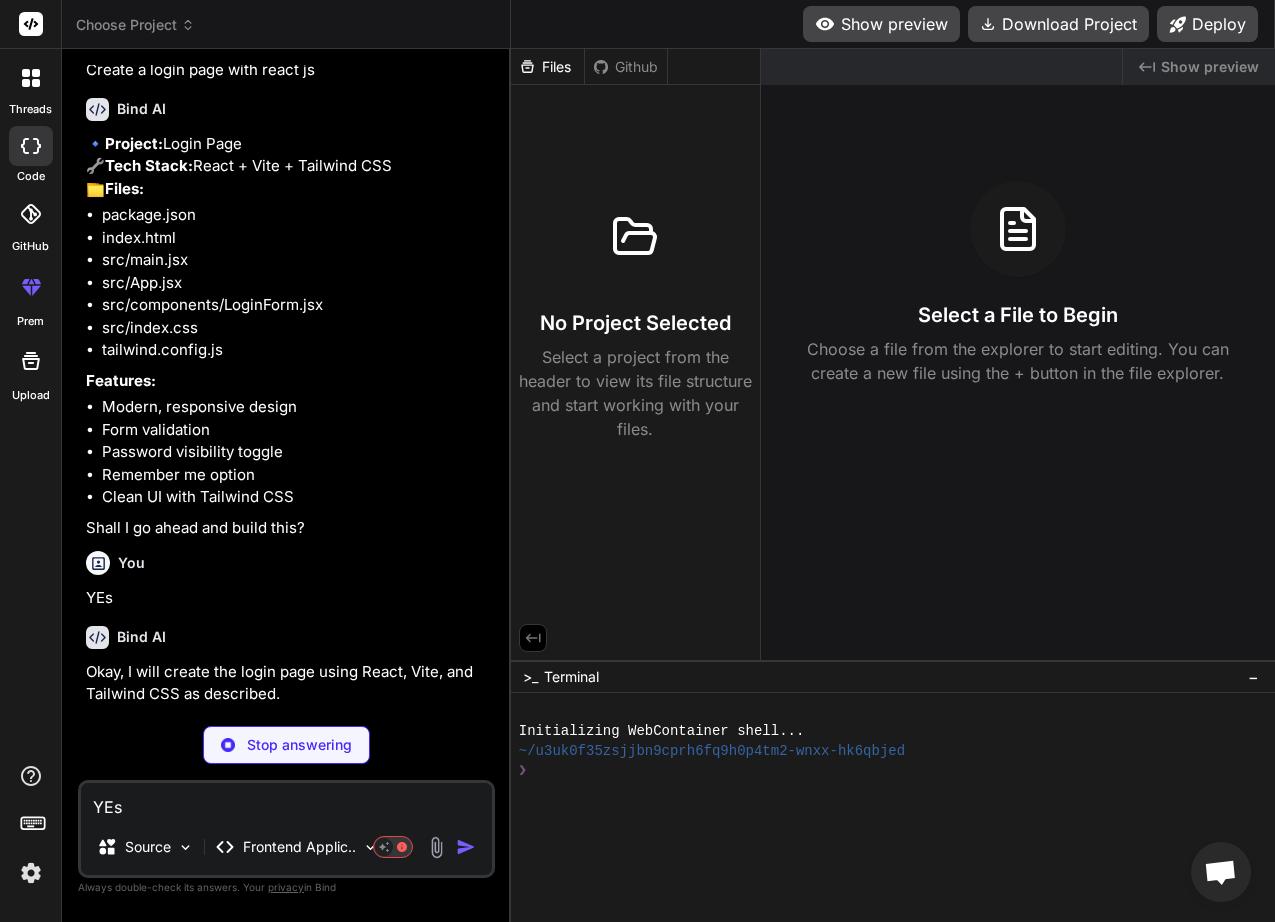 scroll, scrollTop: 46, scrollLeft: 0, axis: vertical 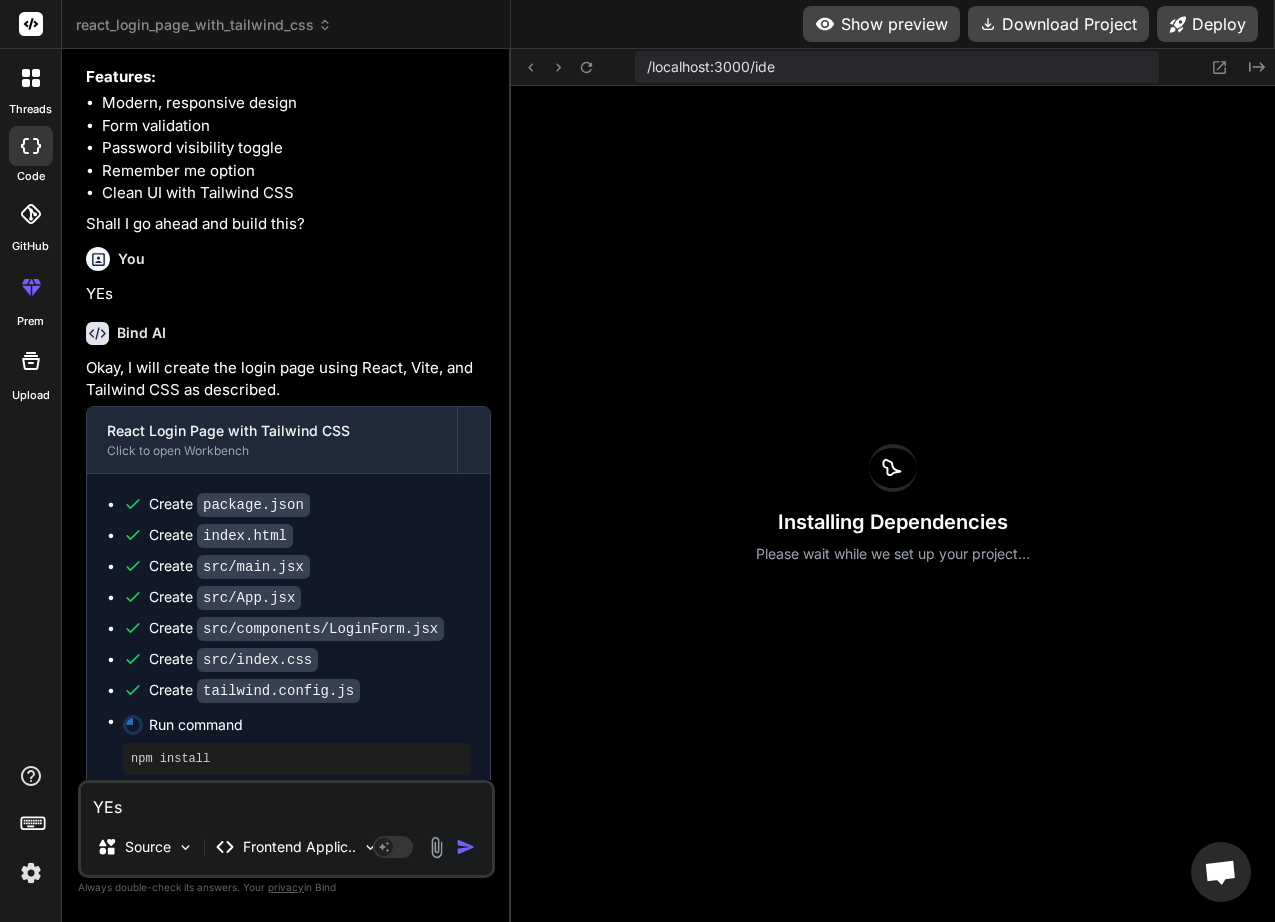 type on "x" 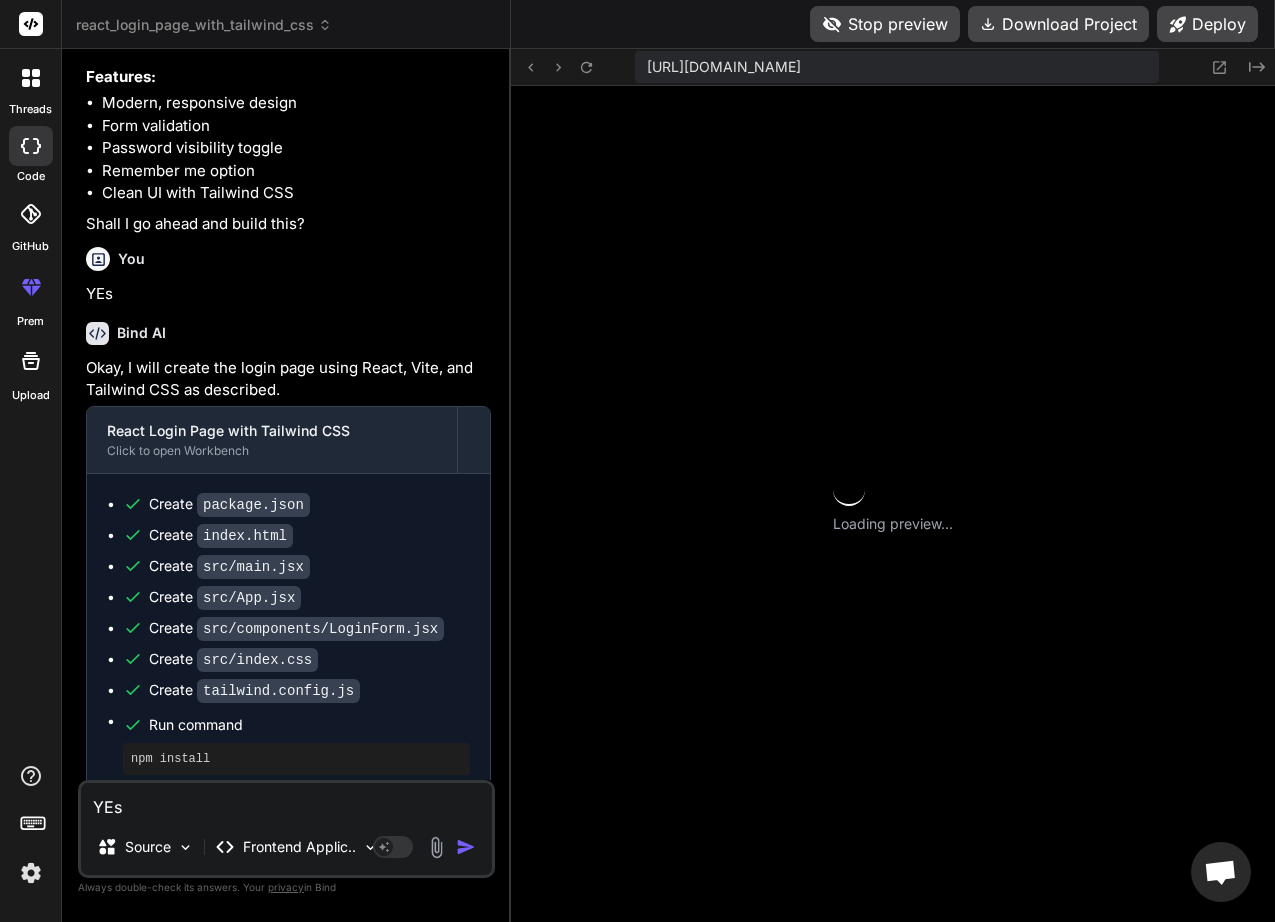 scroll, scrollTop: 600, scrollLeft: 0, axis: vertical 